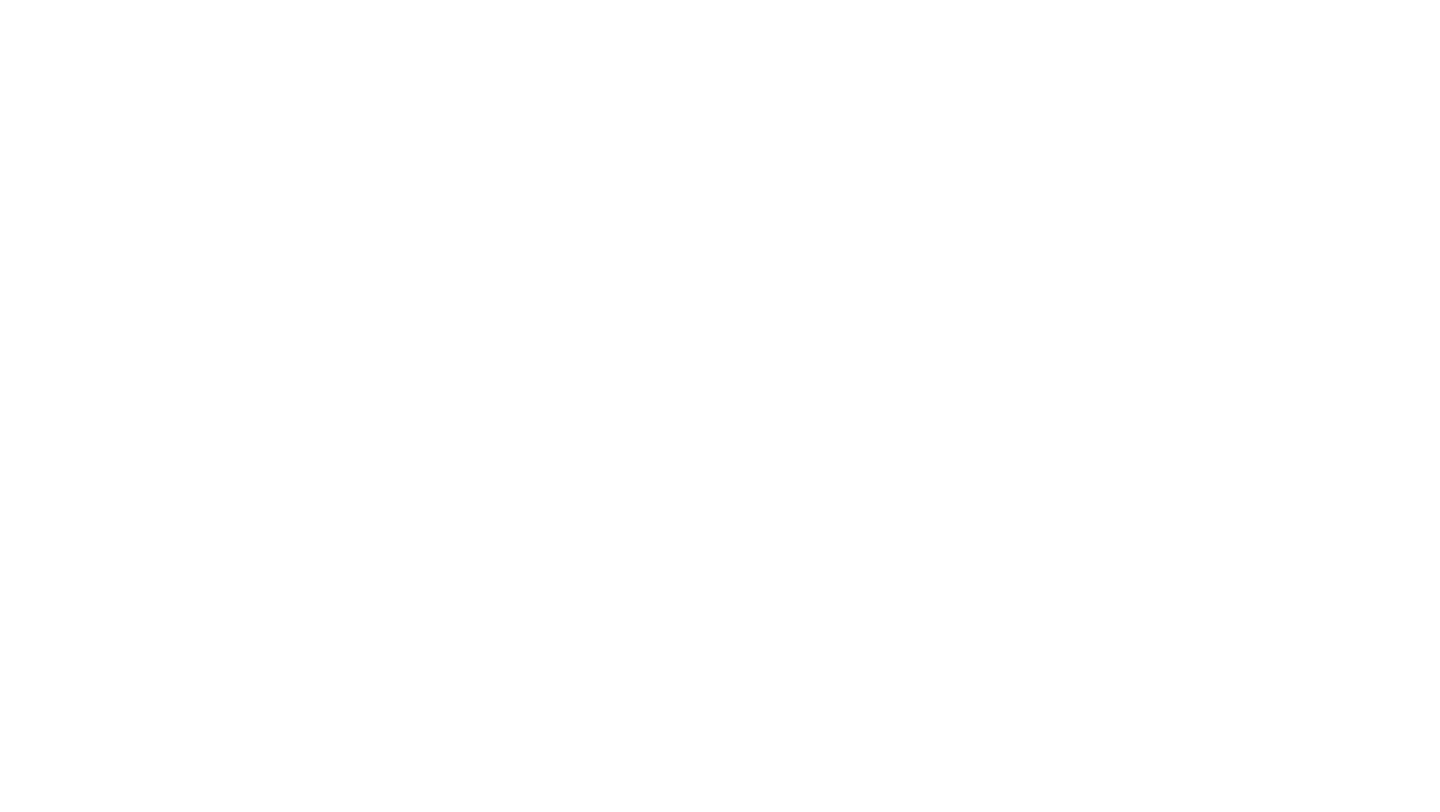 scroll, scrollTop: 0, scrollLeft: 0, axis: both 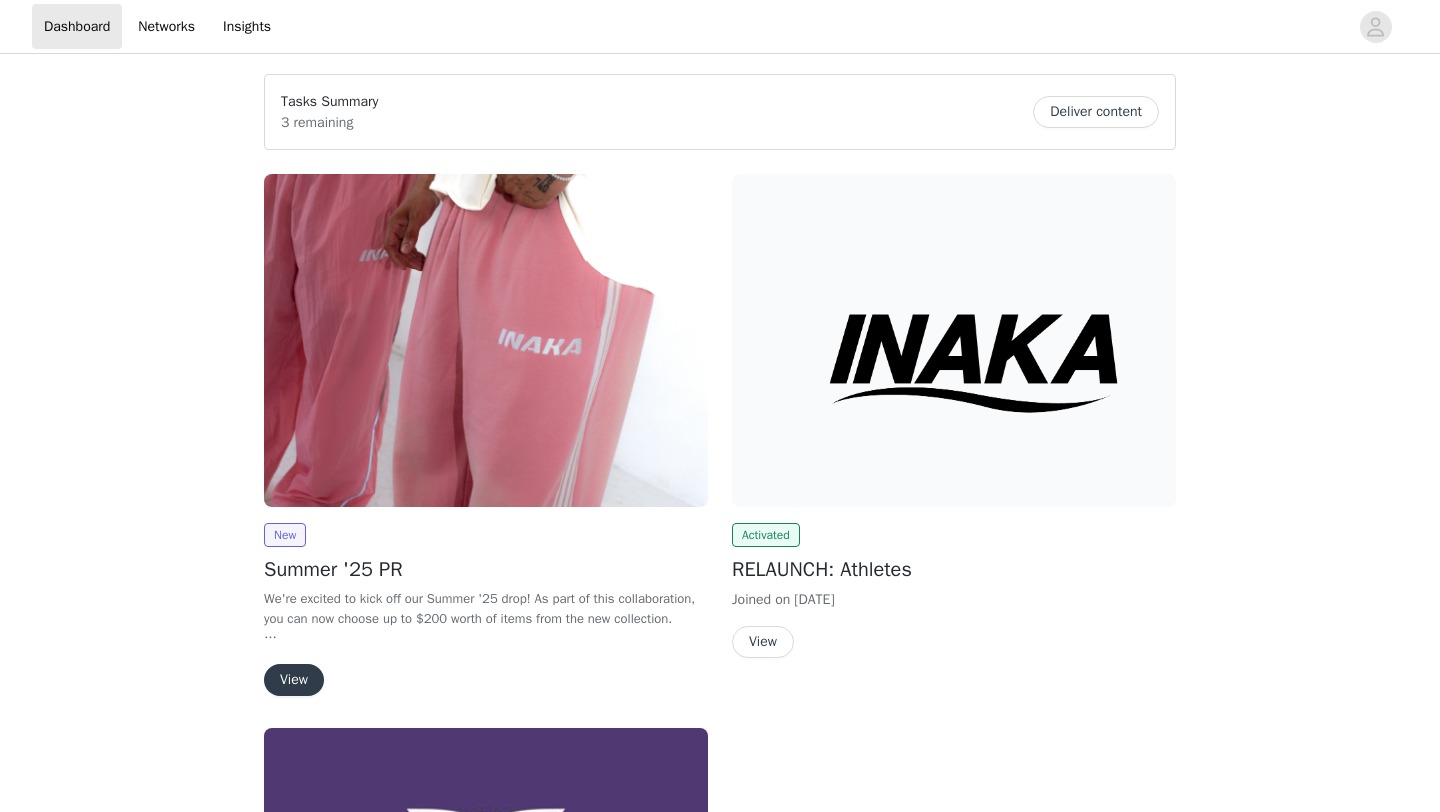 click at bounding box center [486, 340] 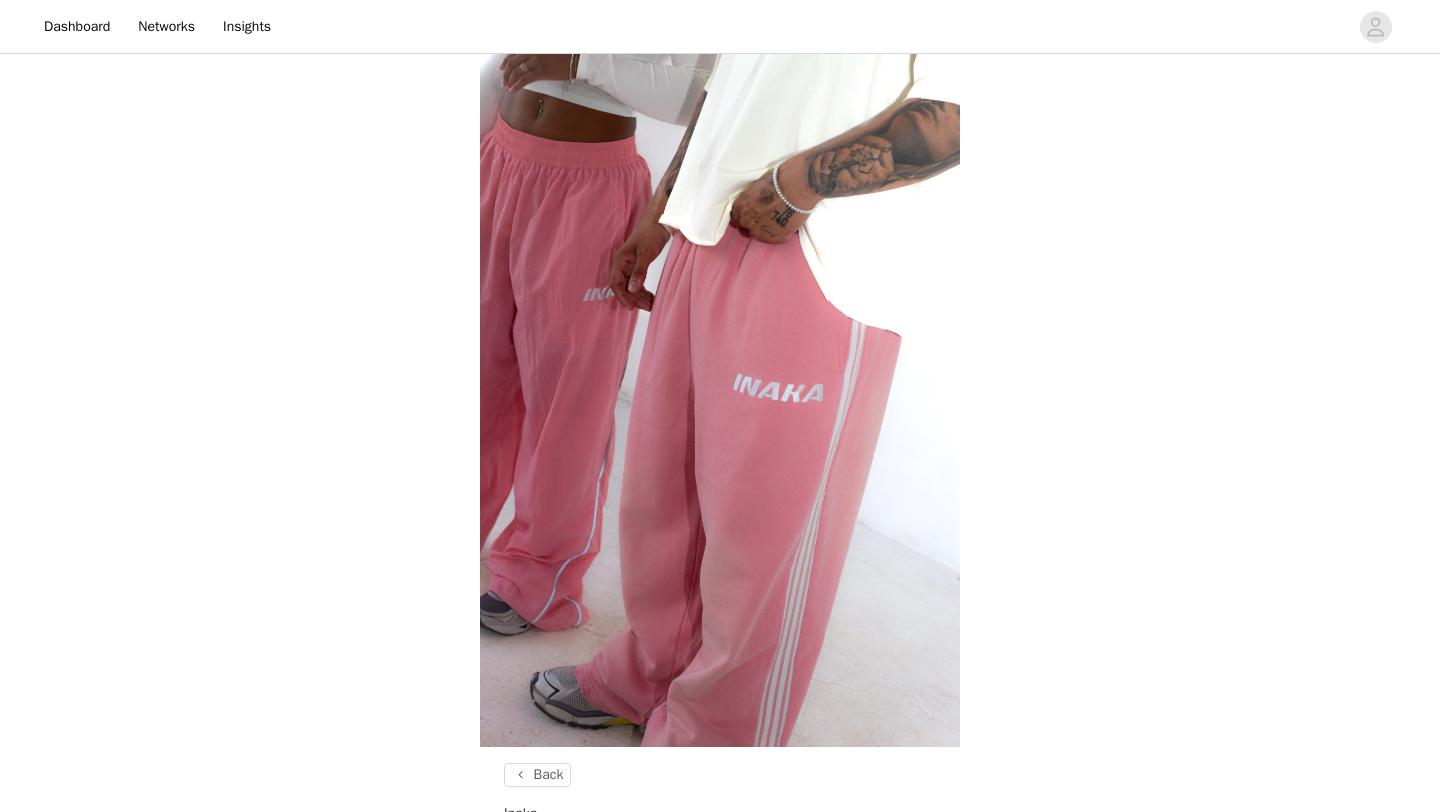 scroll, scrollTop: 414, scrollLeft: 0, axis: vertical 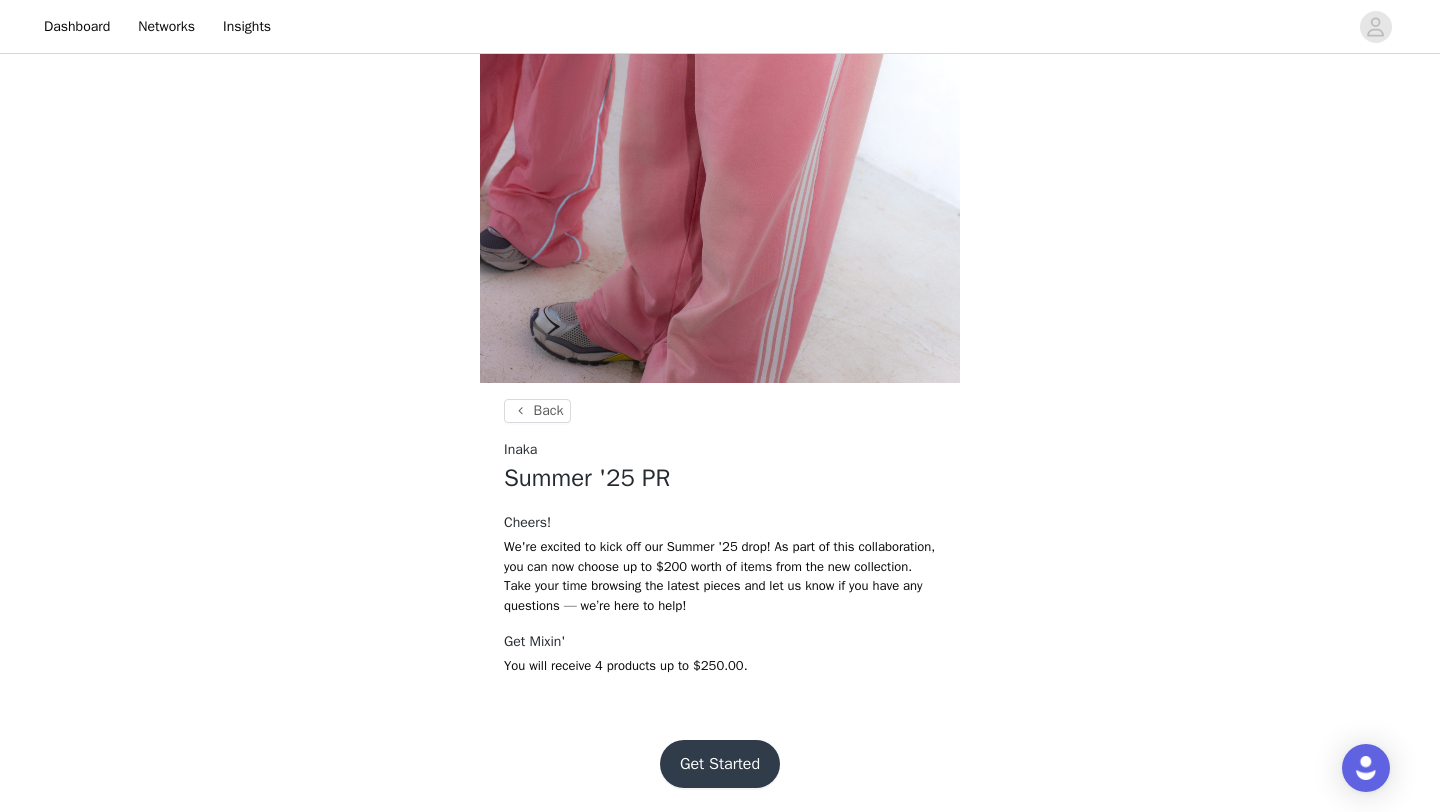 click on "Get Started" at bounding box center (720, 764) 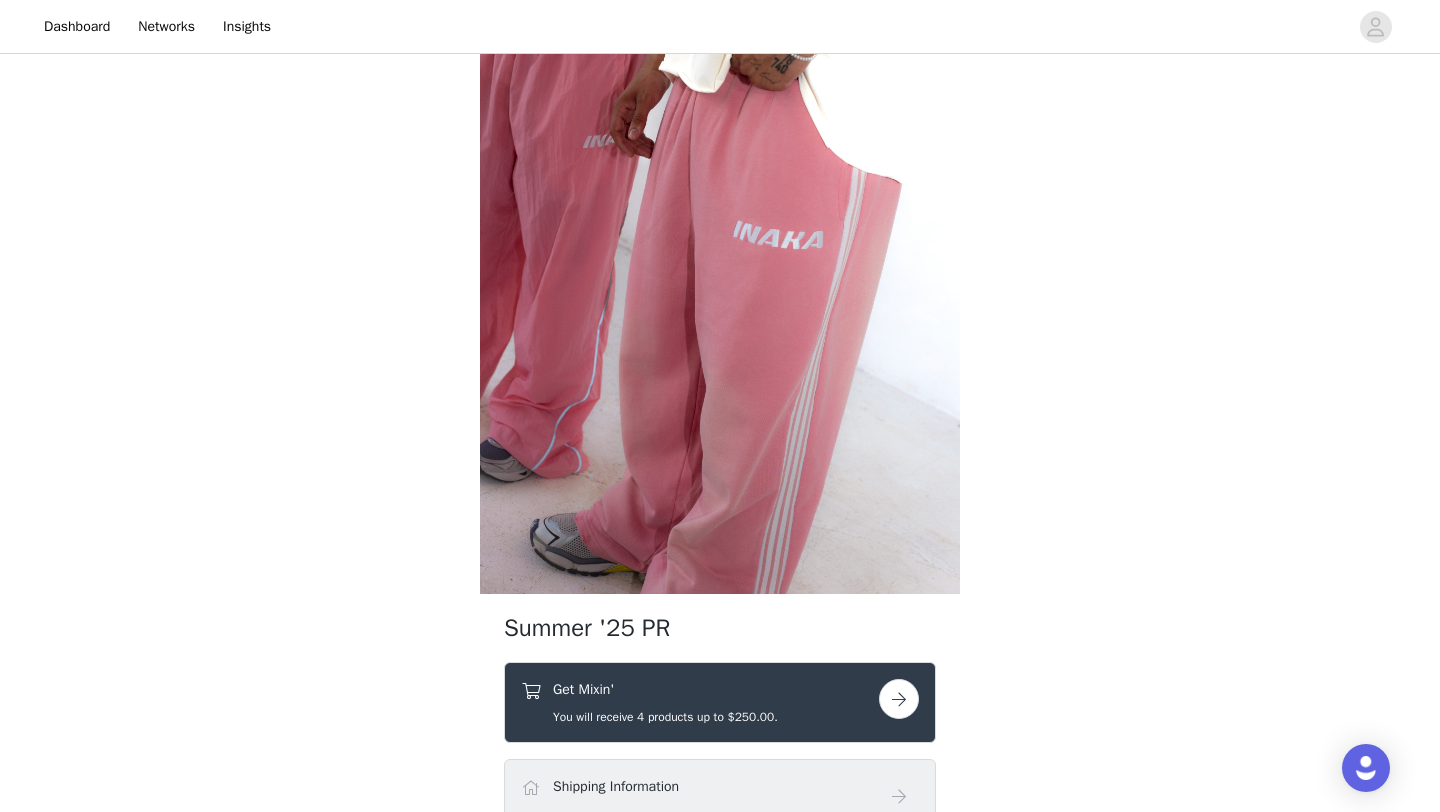 scroll, scrollTop: 451, scrollLeft: 0, axis: vertical 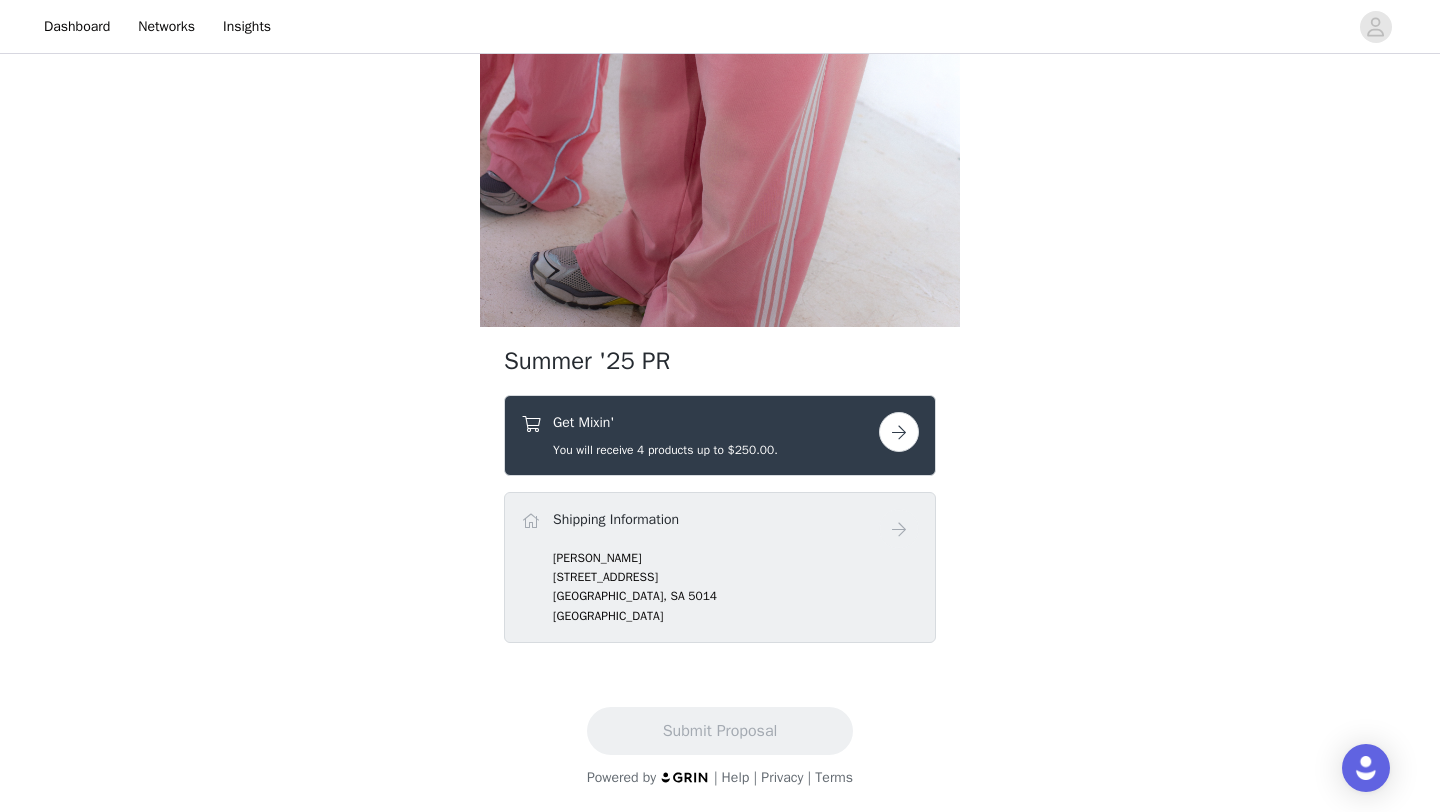 click at bounding box center [899, 432] 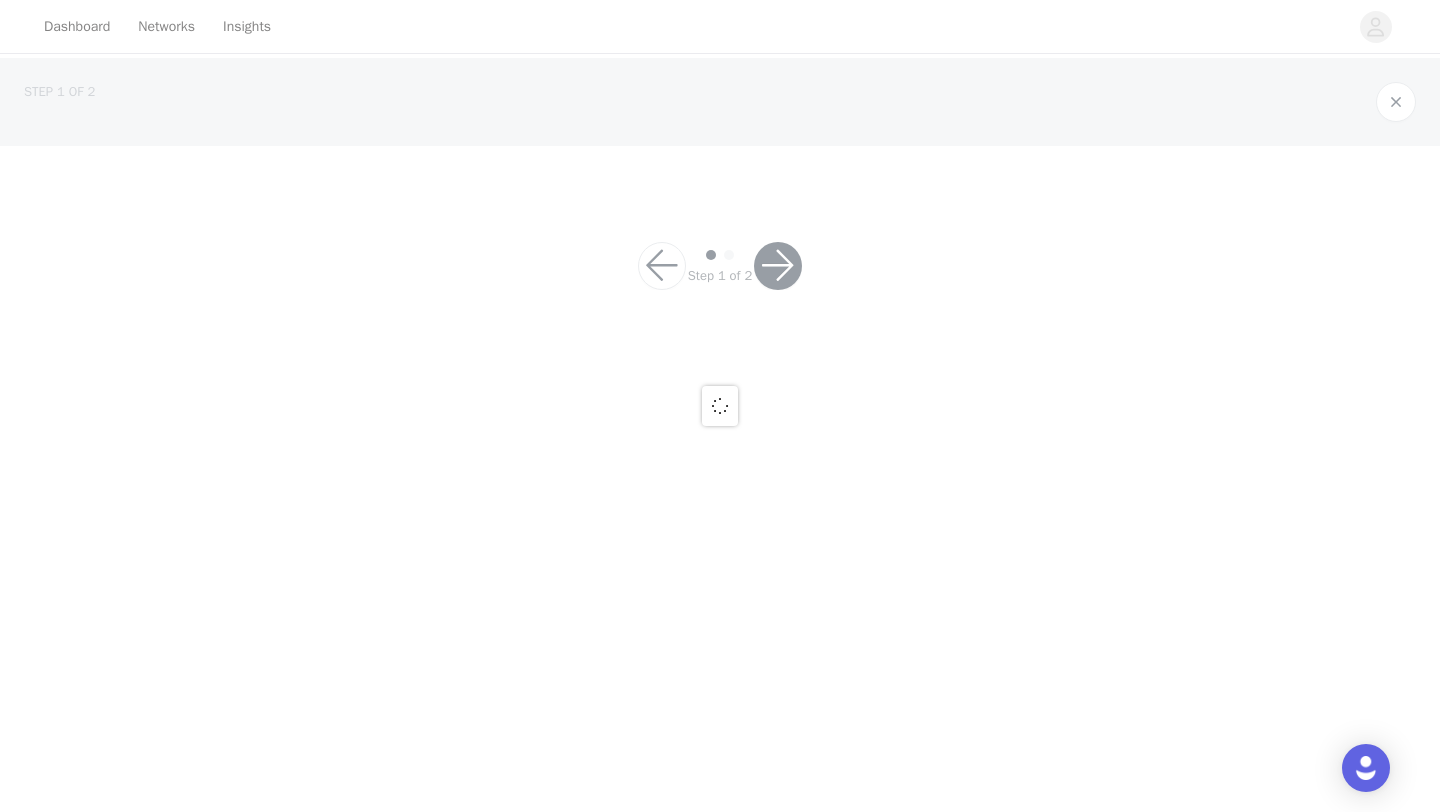 scroll, scrollTop: 0, scrollLeft: 0, axis: both 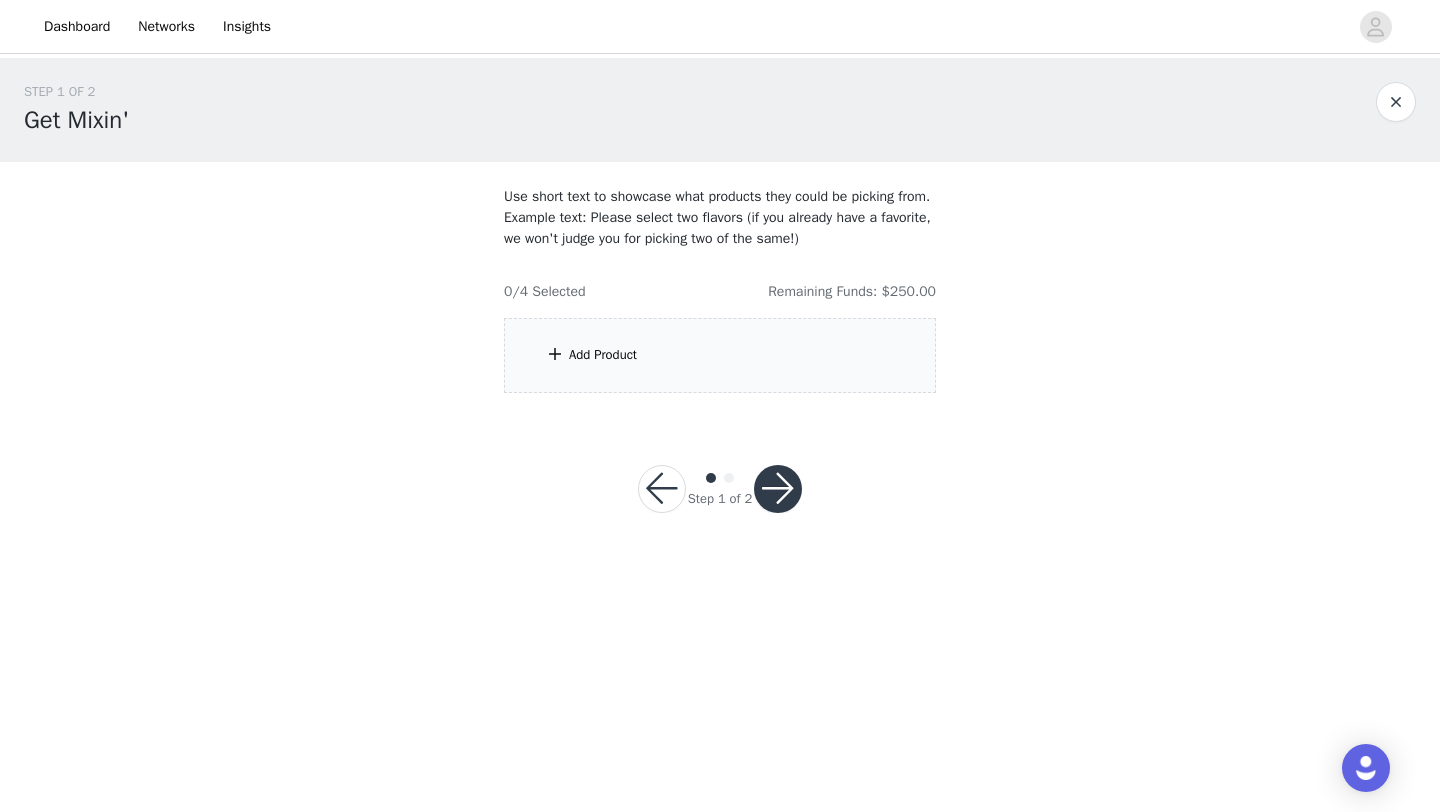 click on "Add Product" at bounding box center [720, 355] 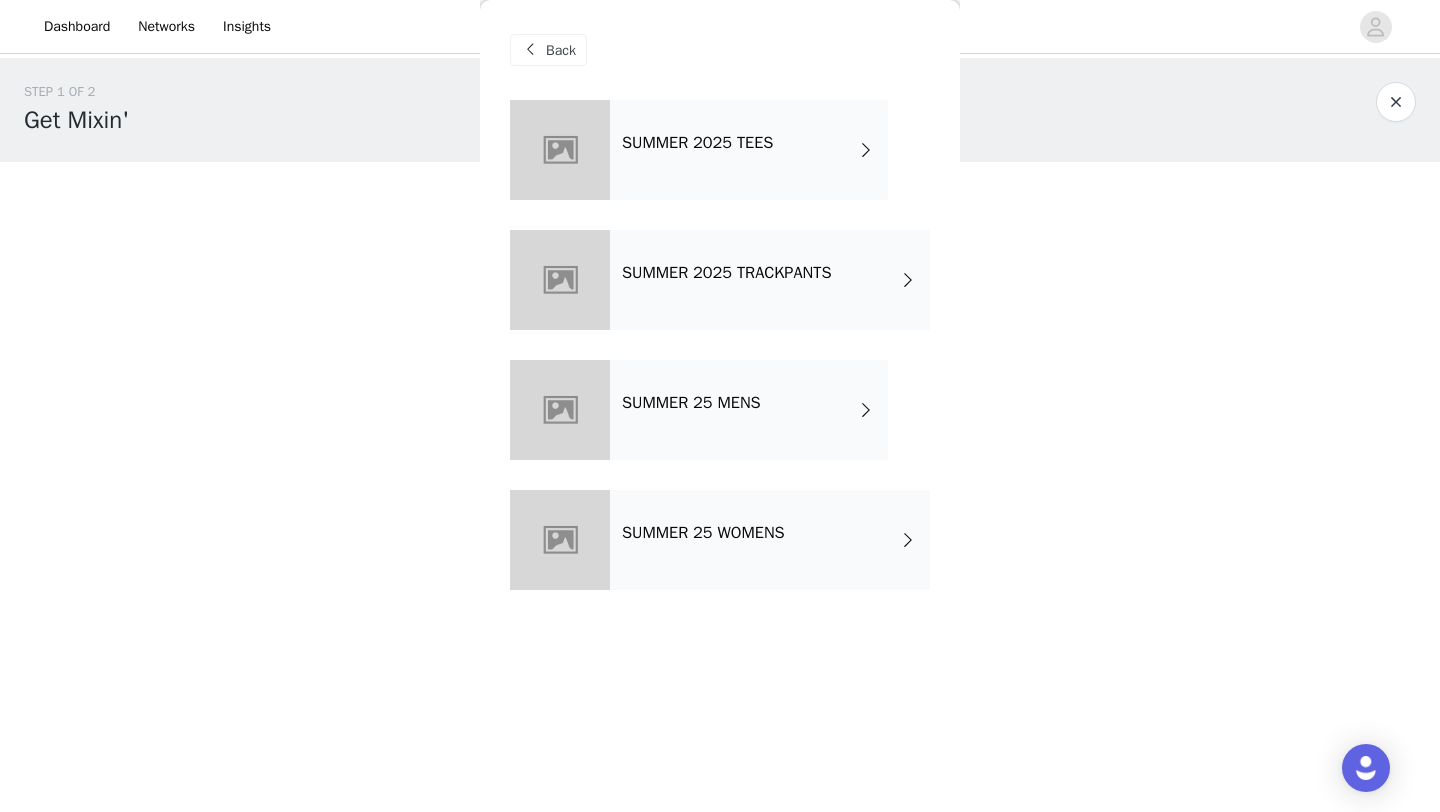 click on "SUMMER 25 MENS" at bounding box center [749, 410] 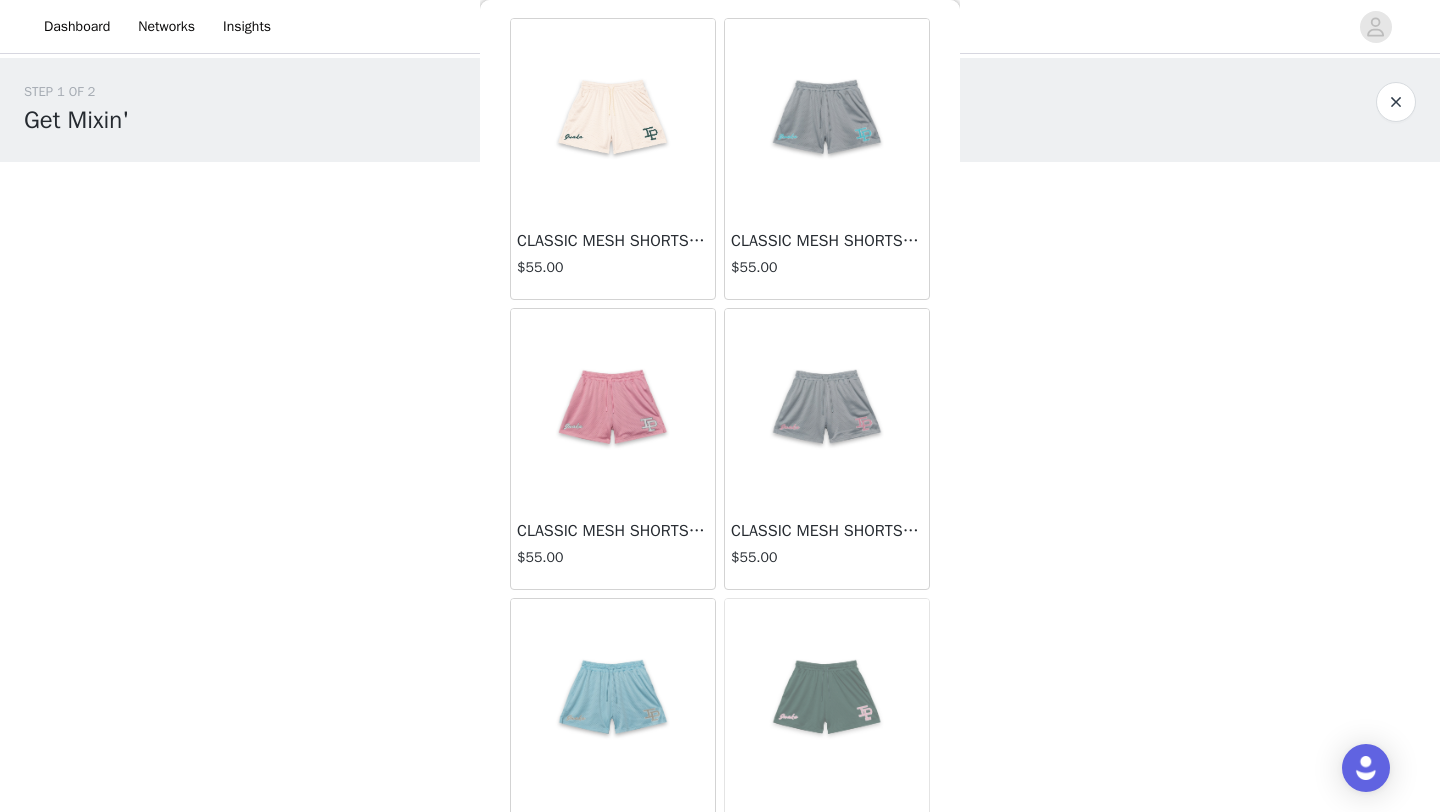 scroll, scrollTop: 0, scrollLeft: 0, axis: both 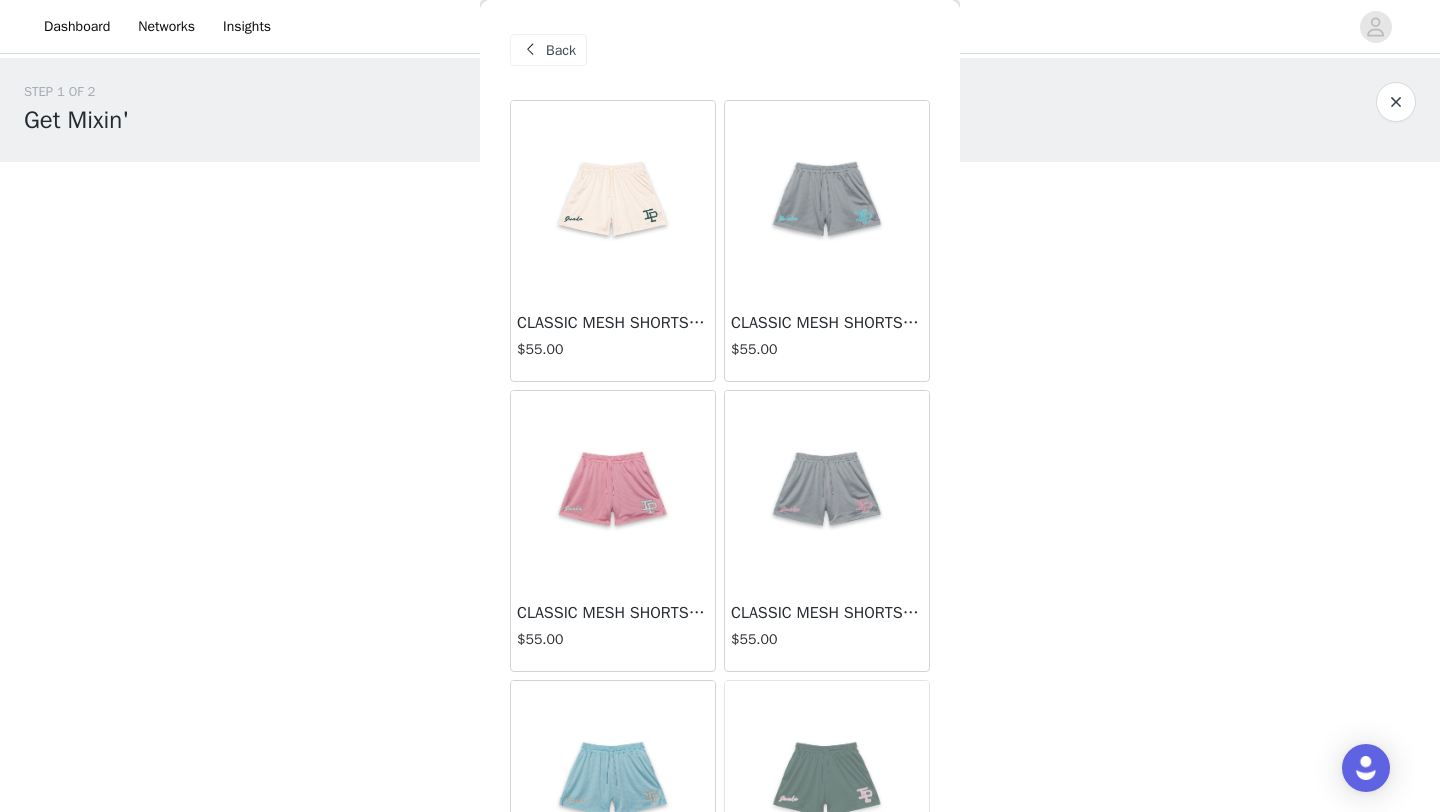 click on "Back" at bounding box center [720, 50] 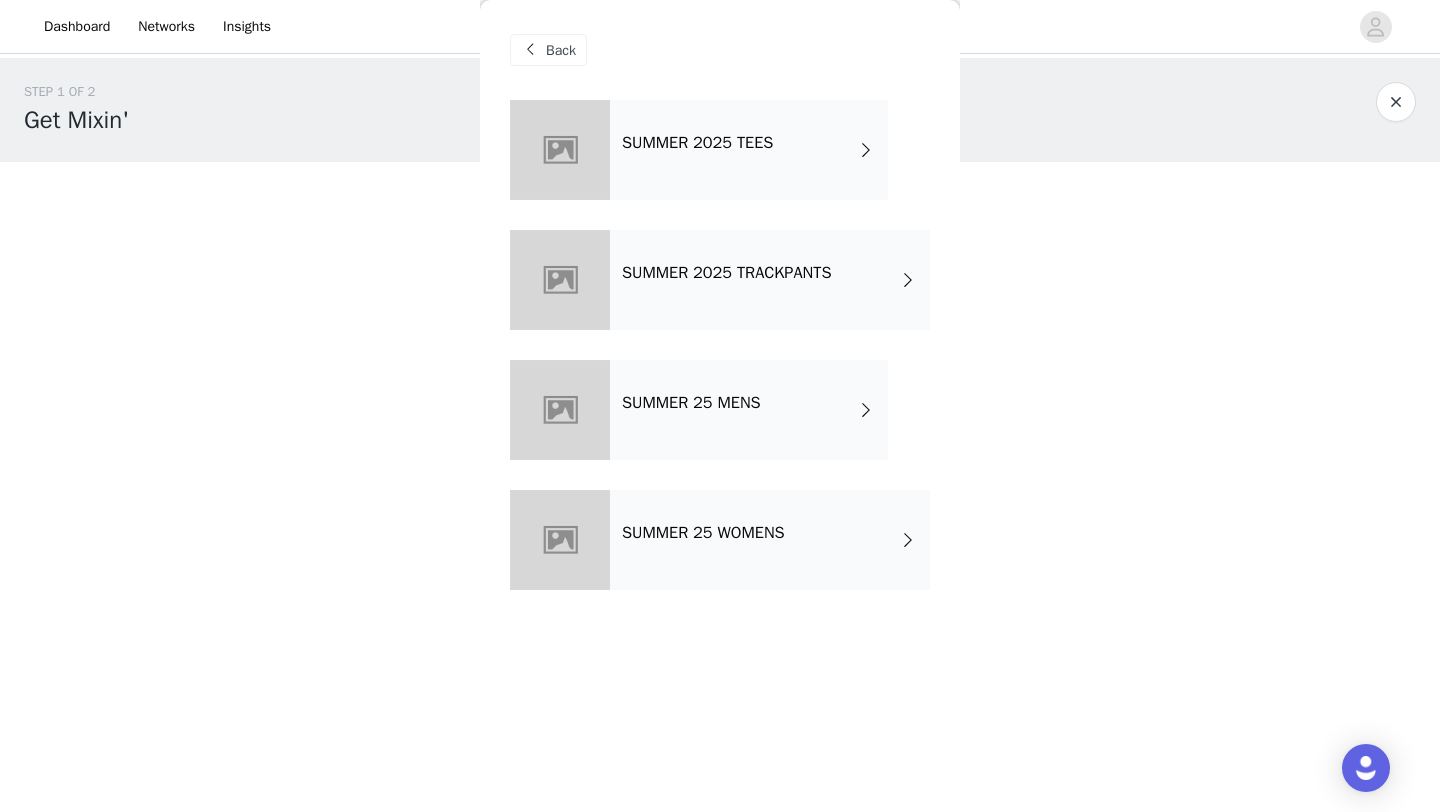 click on "SUMMER 2025 TEES" at bounding box center [749, 150] 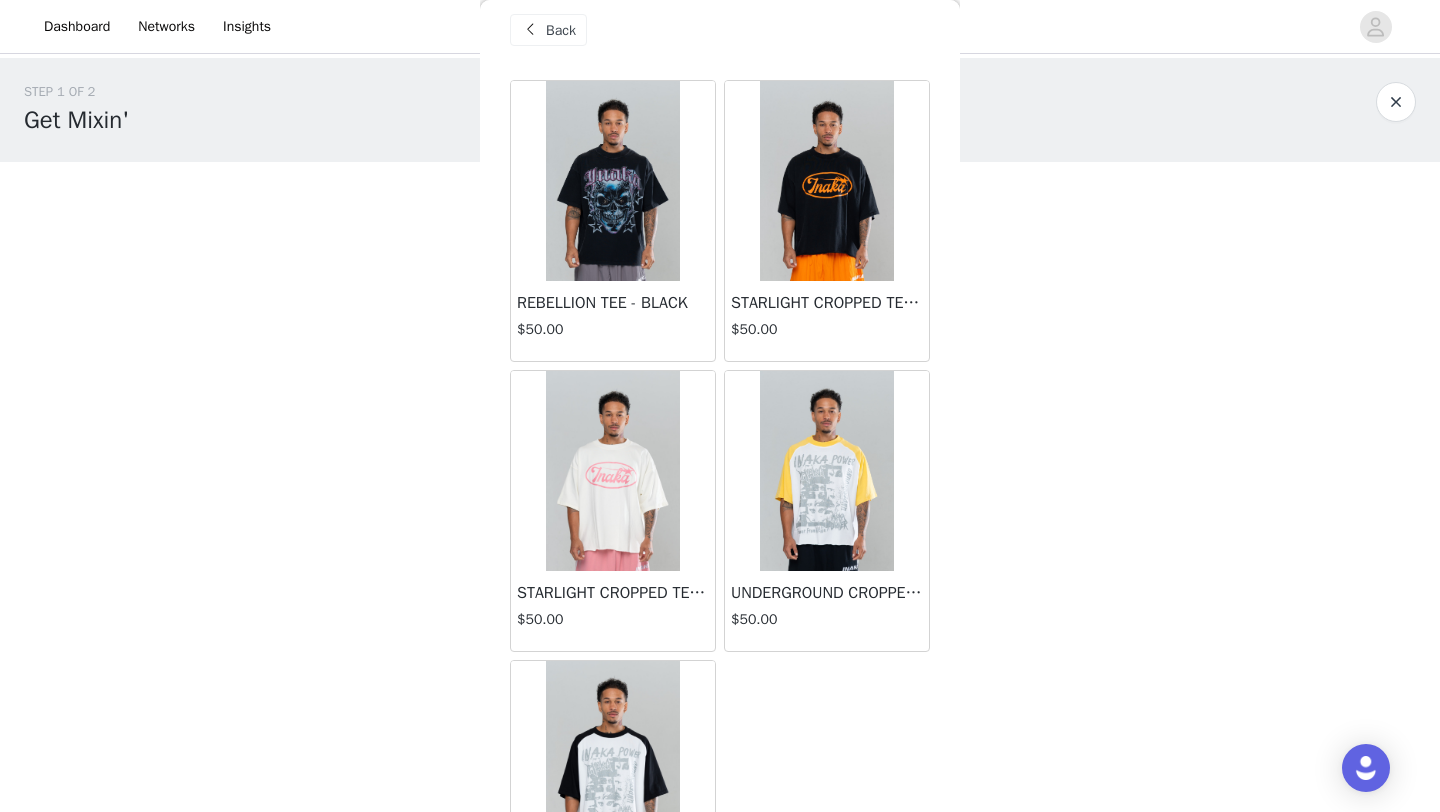scroll, scrollTop: 13, scrollLeft: 0, axis: vertical 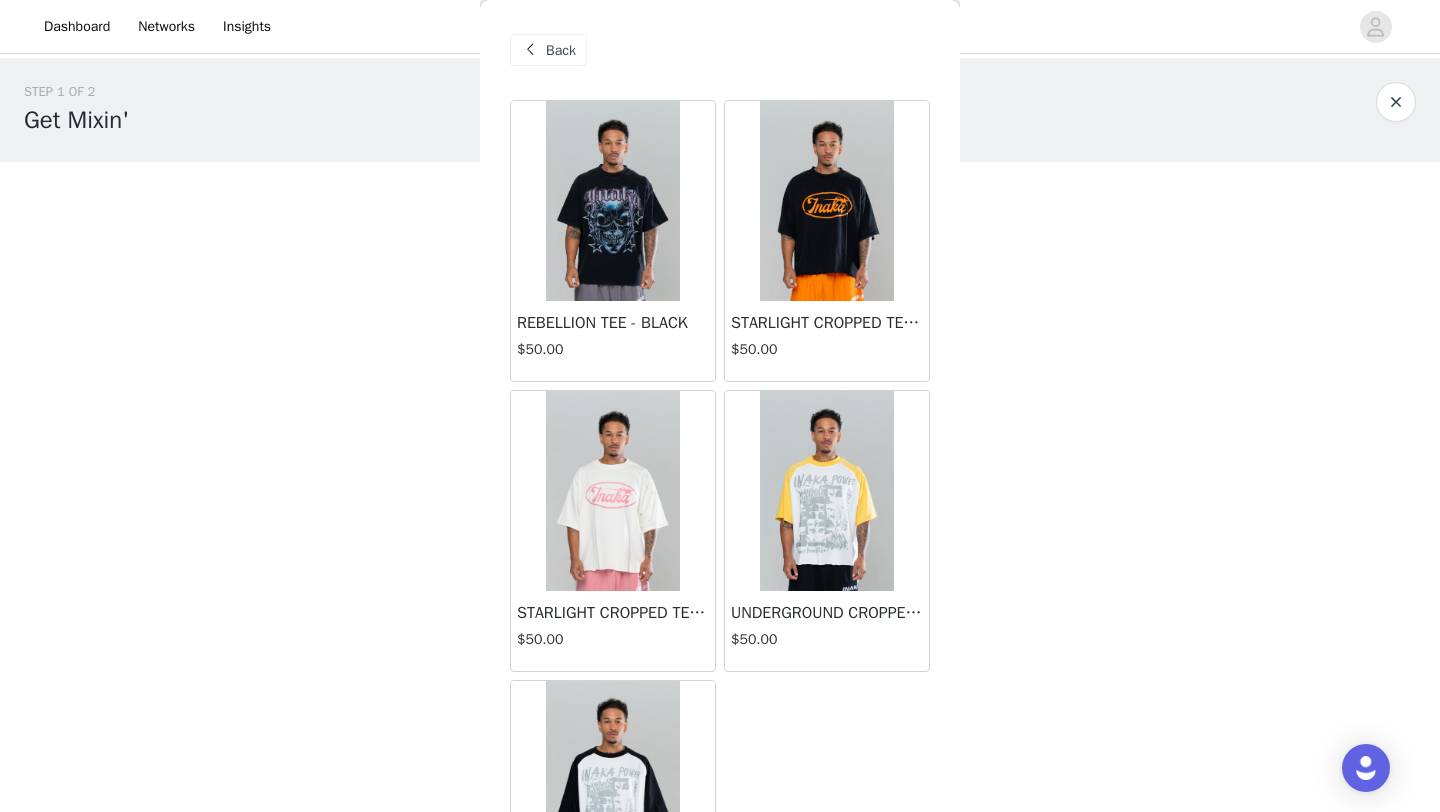click at bounding box center [826, 201] 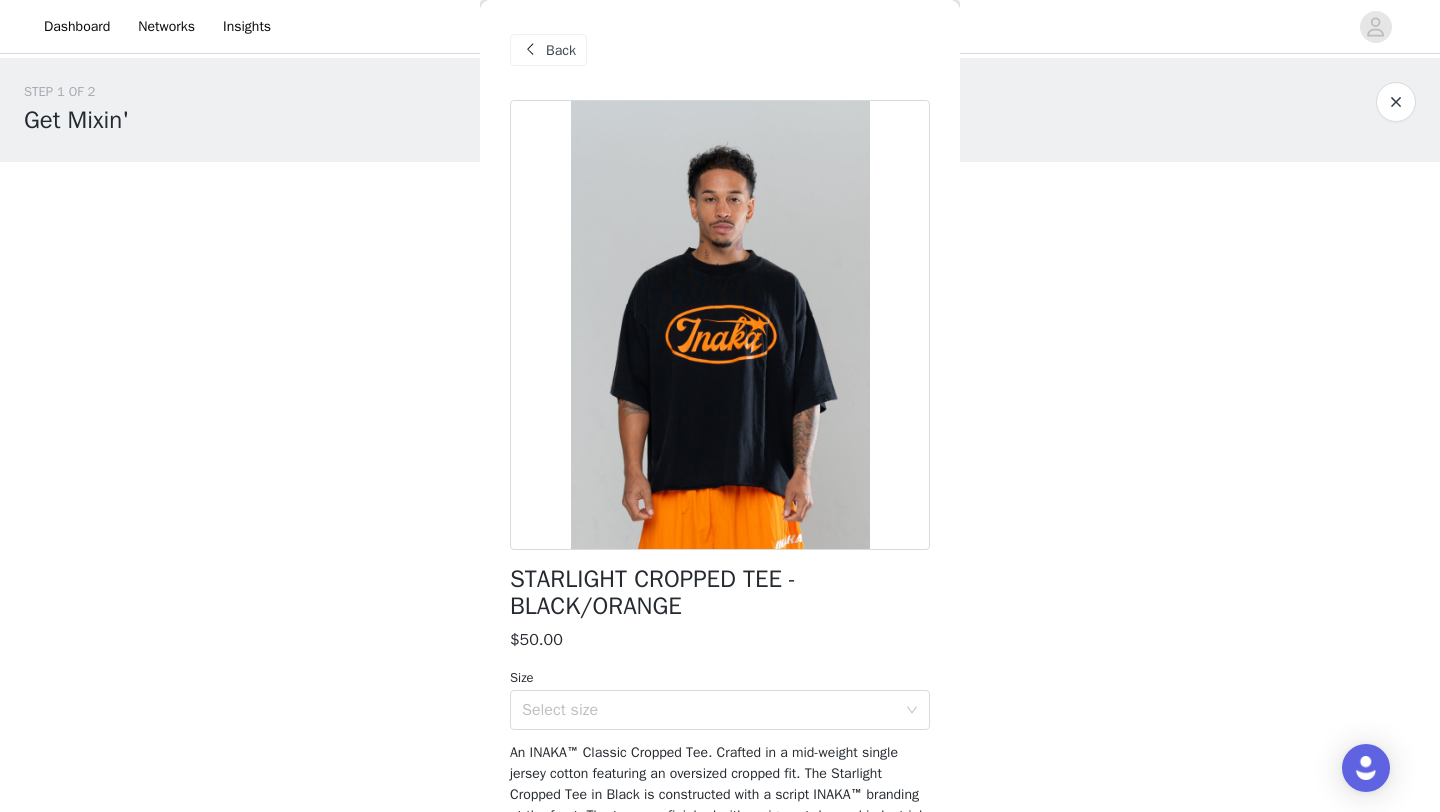scroll, scrollTop: 223, scrollLeft: 0, axis: vertical 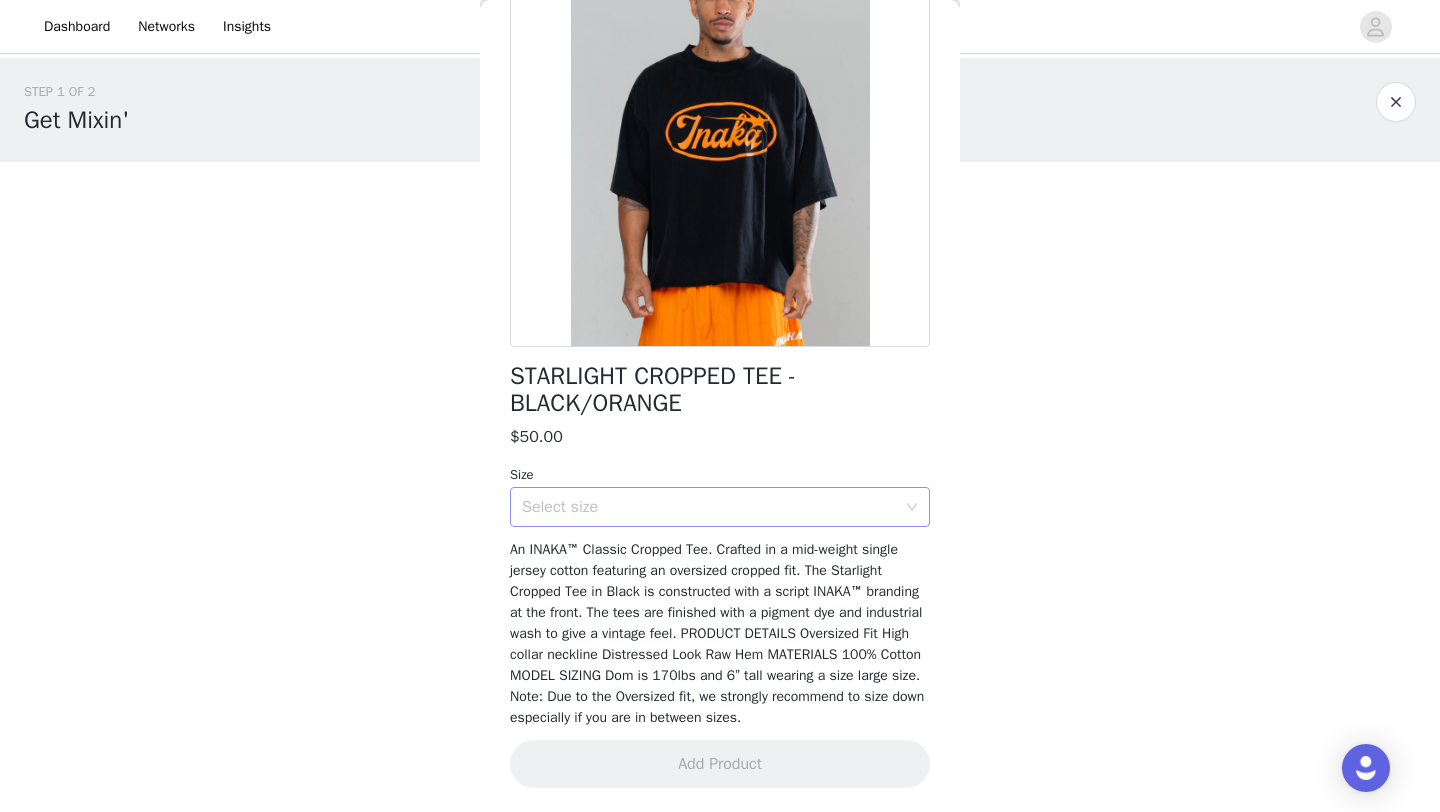 click on "Select size" at bounding box center (709, 507) 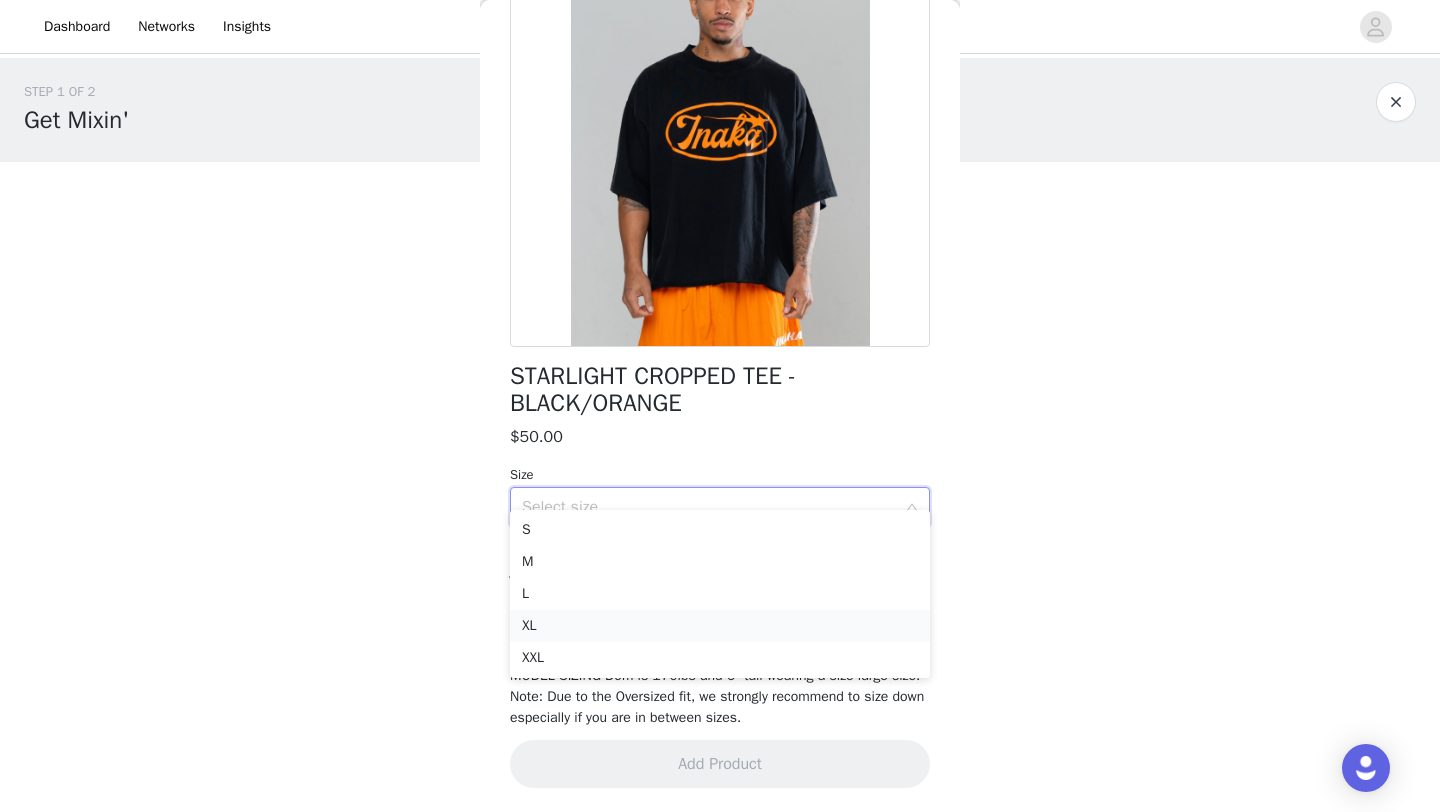 click on "XL" at bounding box center (720, 626) 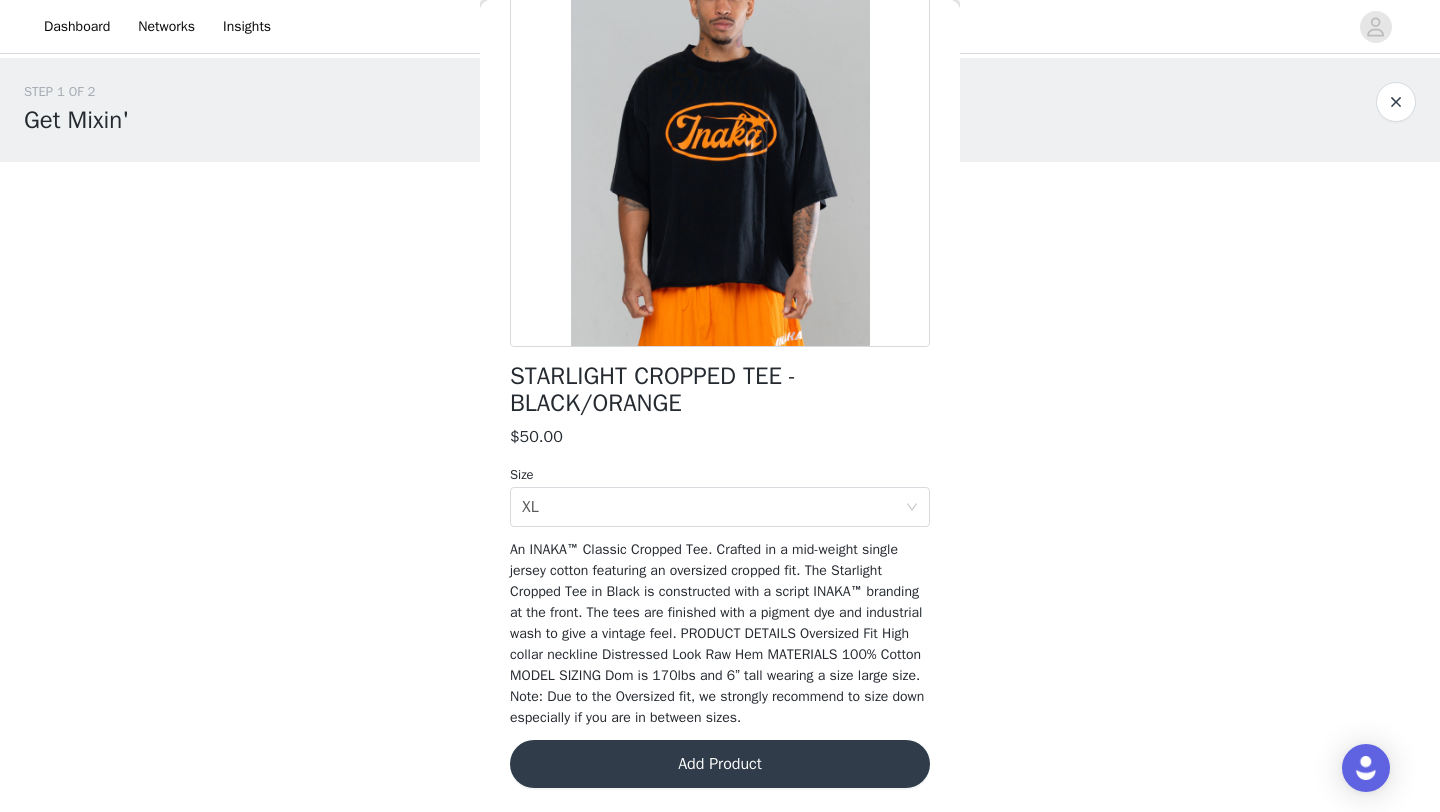 click on "Add Product" at bounding box center (720, 764) 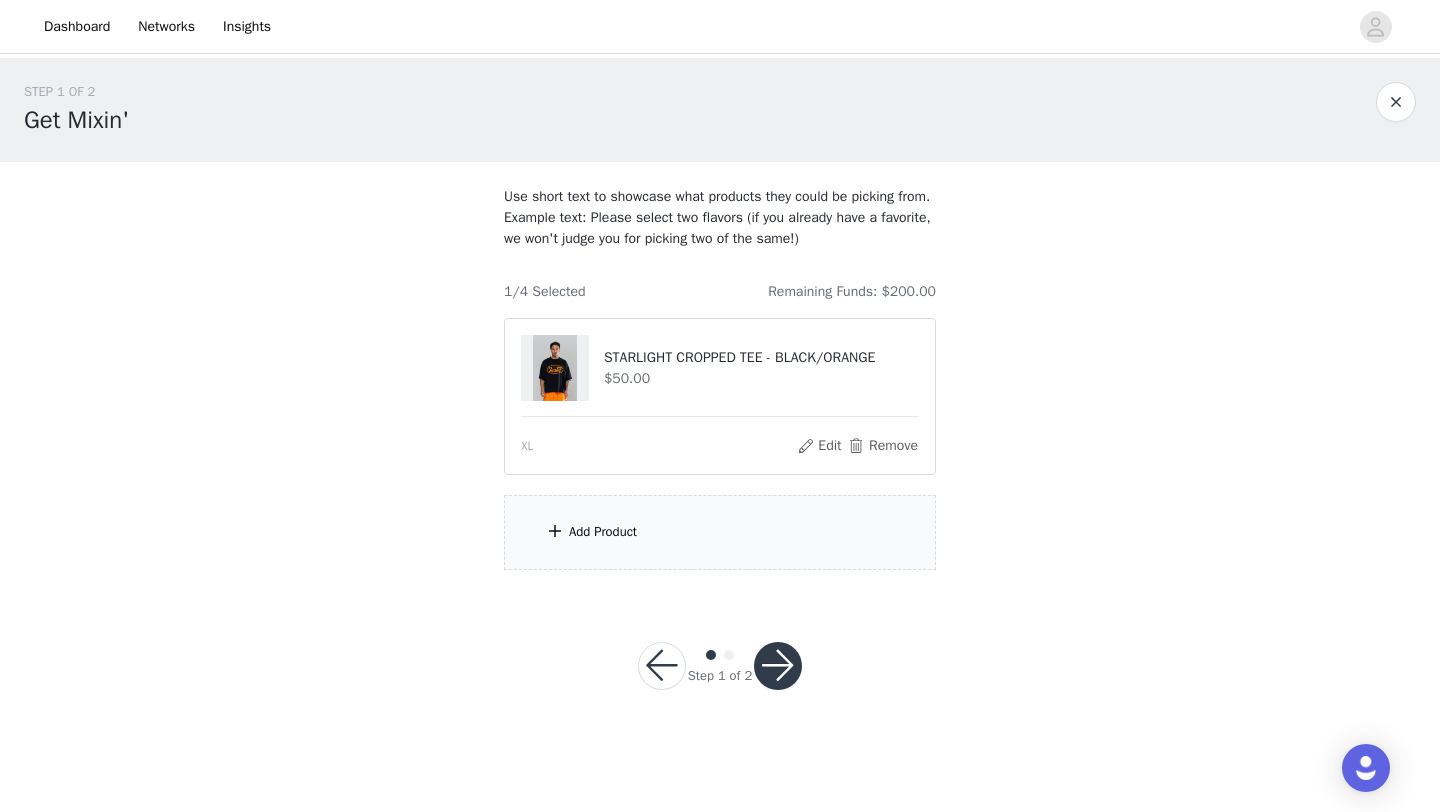 click on "Add Product" at bounding box center [720, 532] 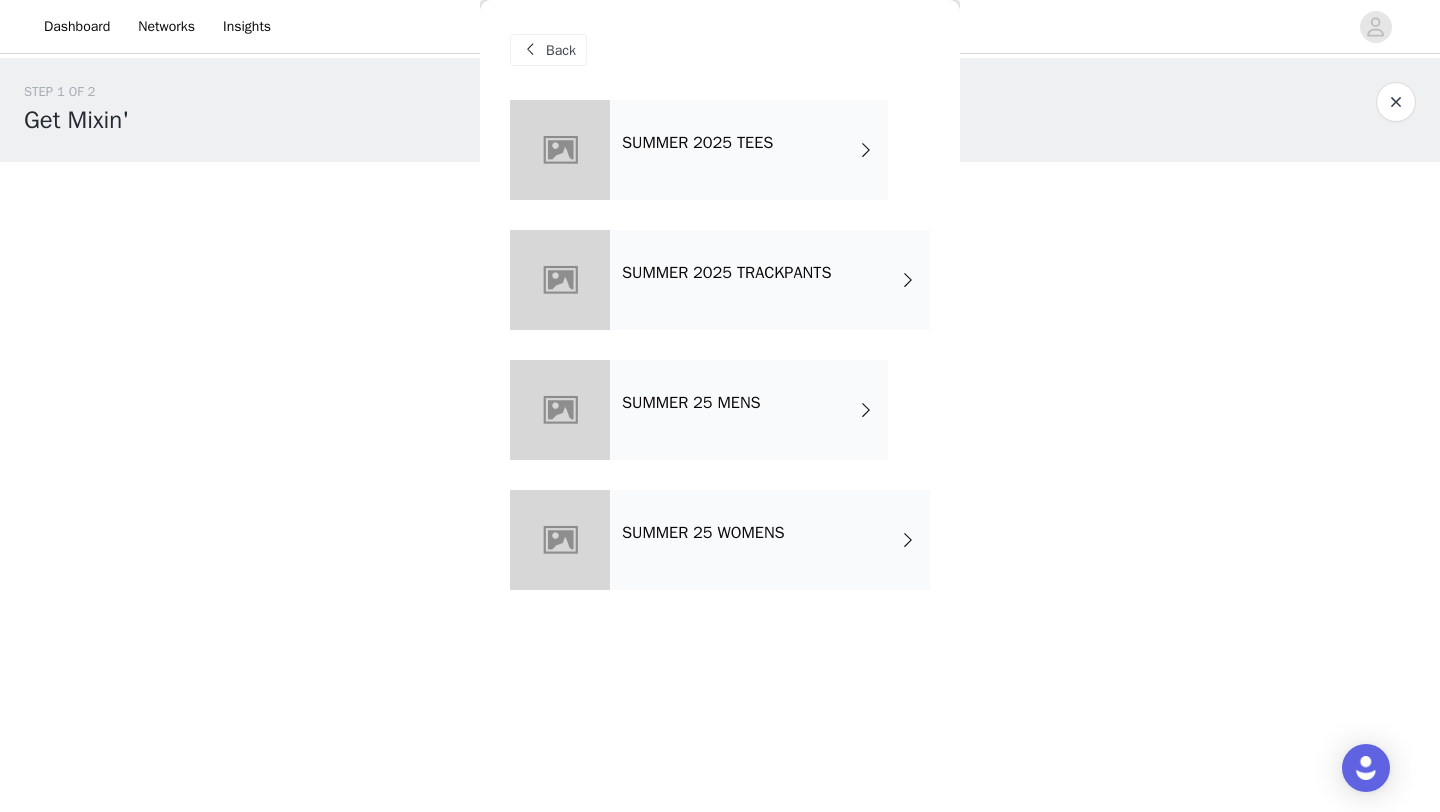 click on "SUMMER 2025 TRACKPANTS" at bounding box center (770, 280) 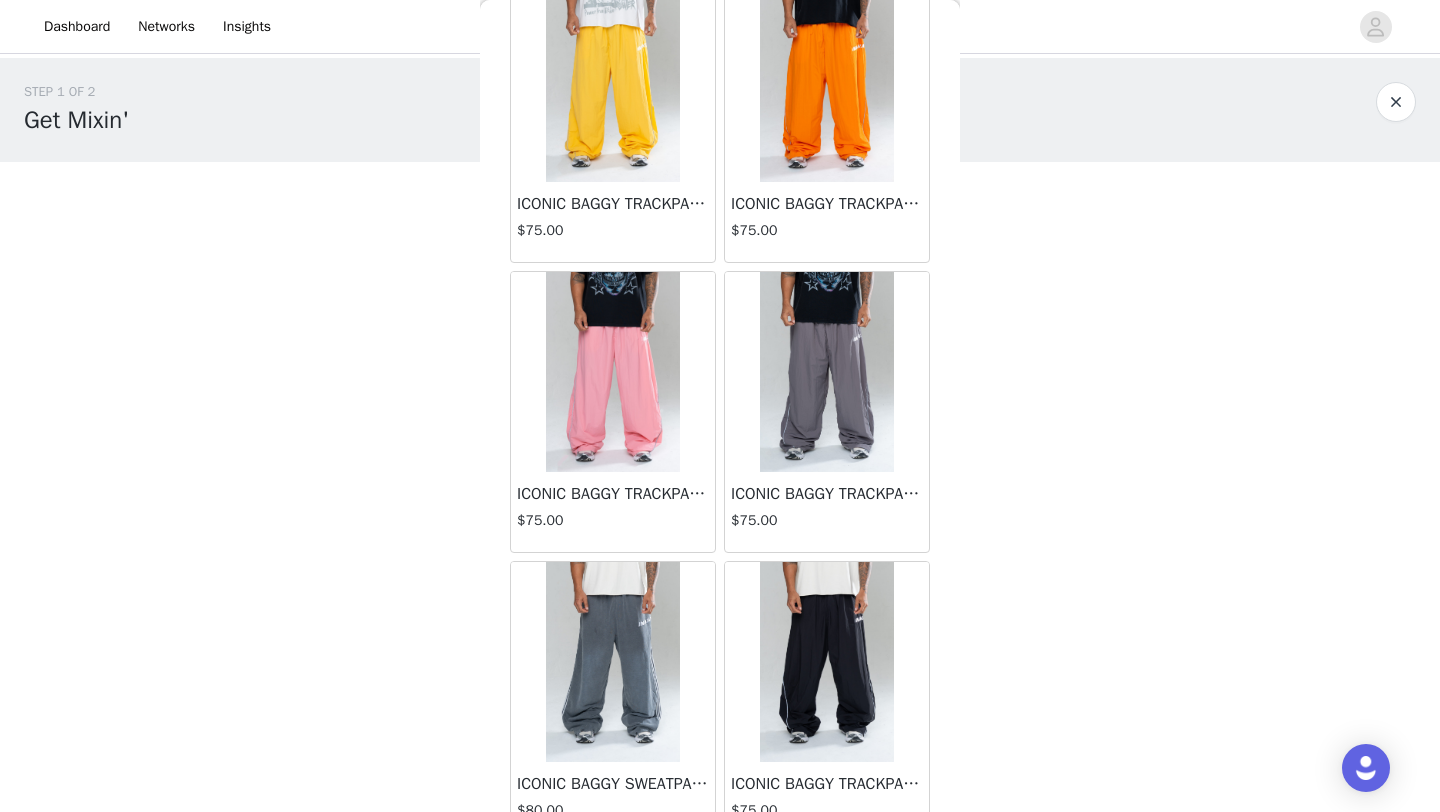 scroll, scrollTop: 154, scrollLeft: 0, axis: vertical 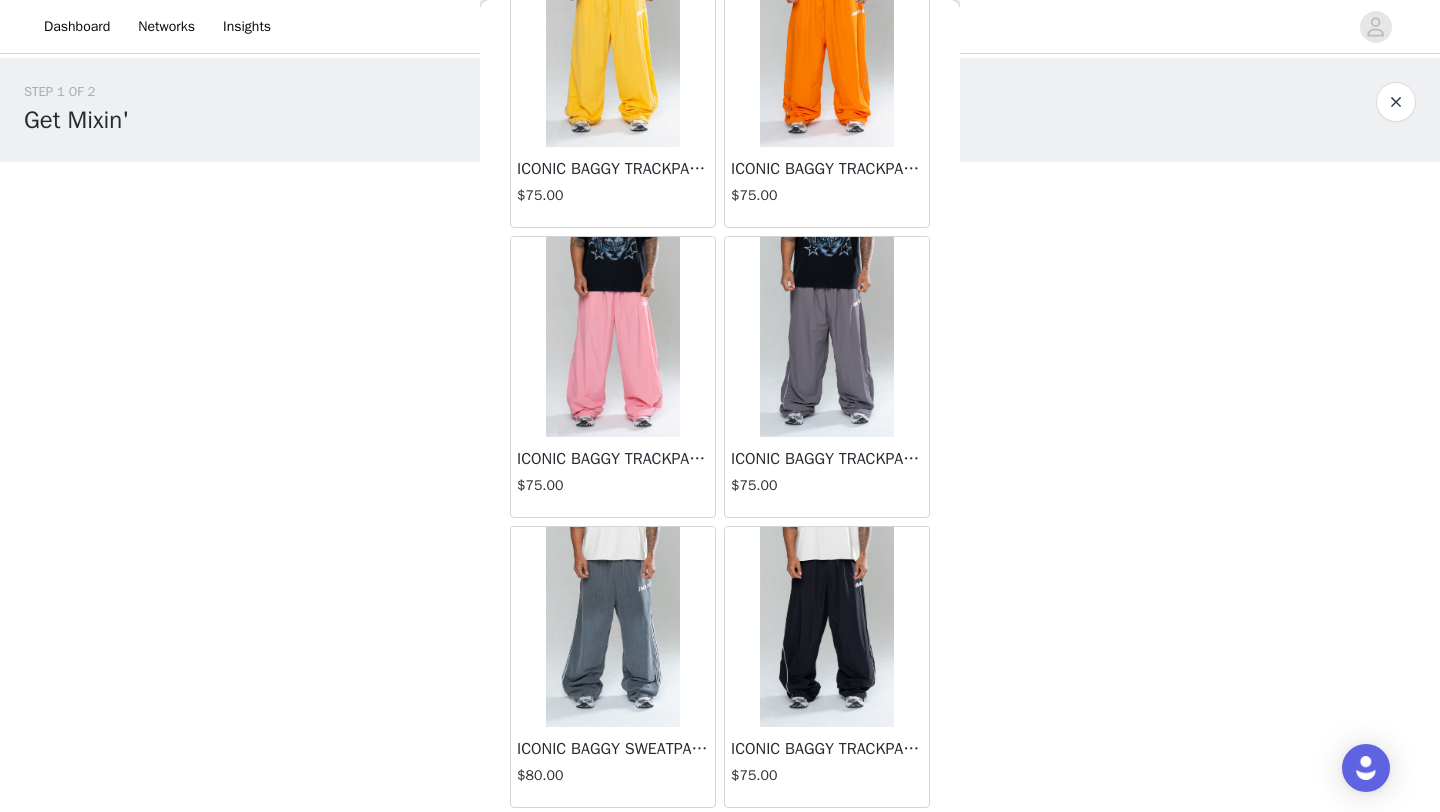 click at bounding box center (612, 627) 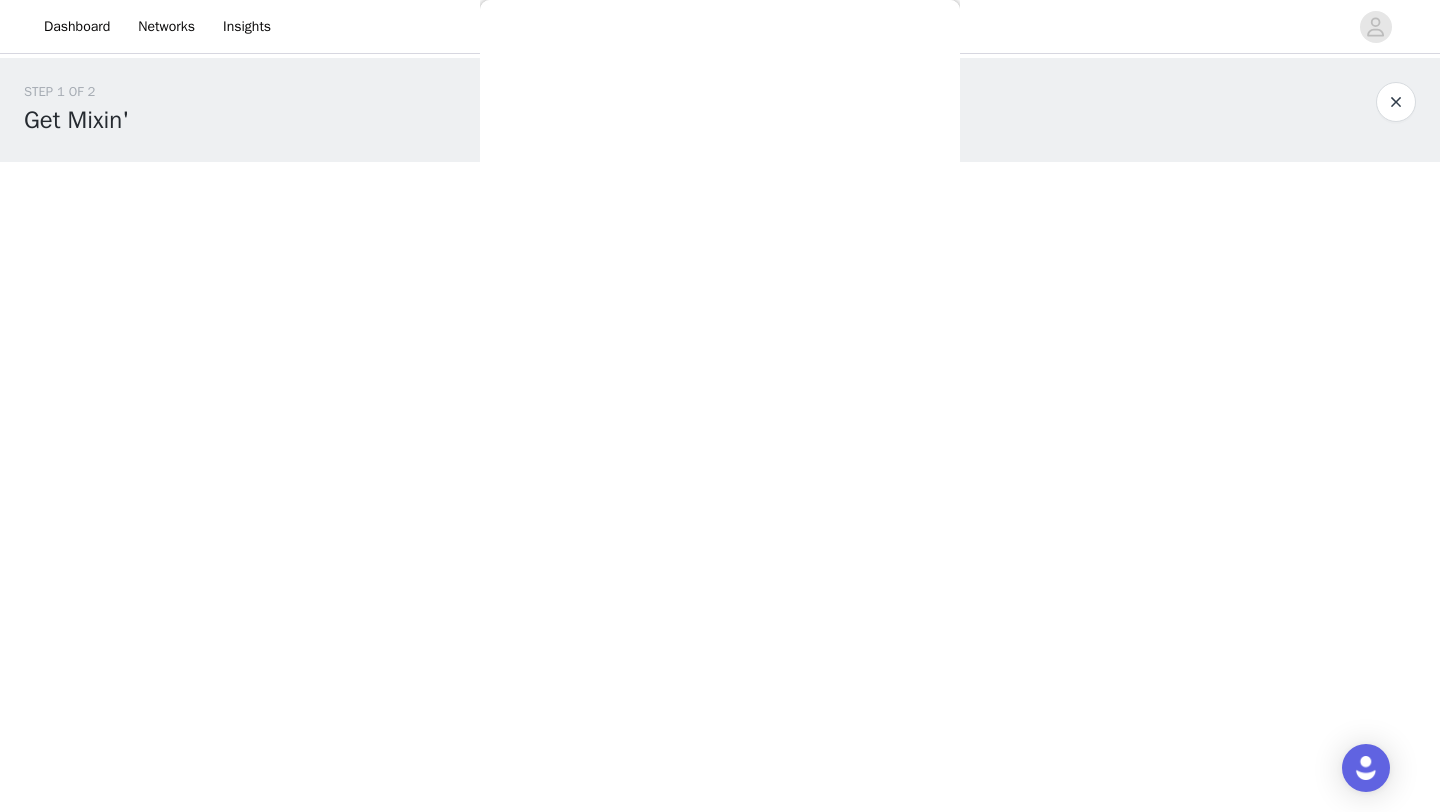 scroll, scrollTop: 0, scrollLeft: 0, axis: both 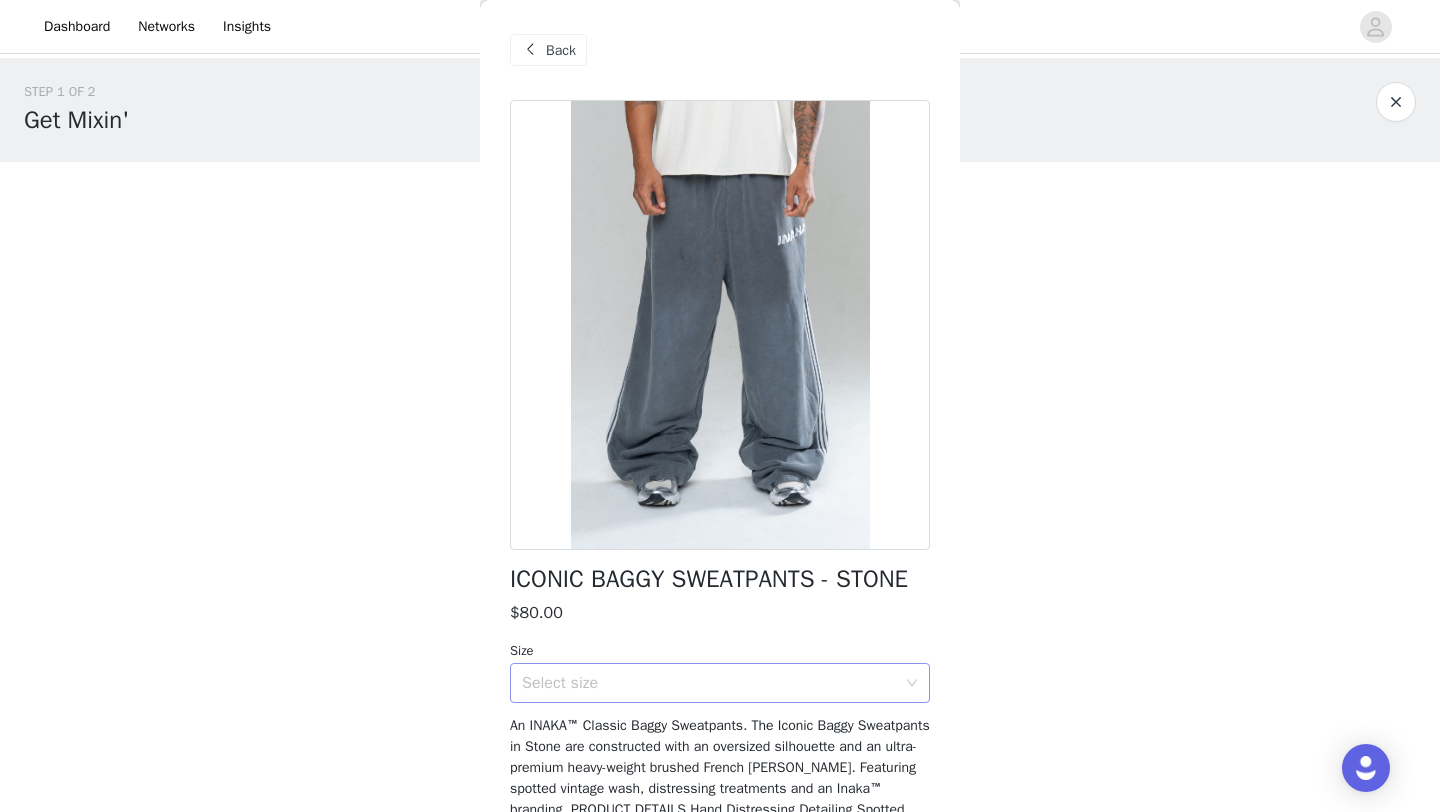 click on "Select size" at bounding box center [709, 683] 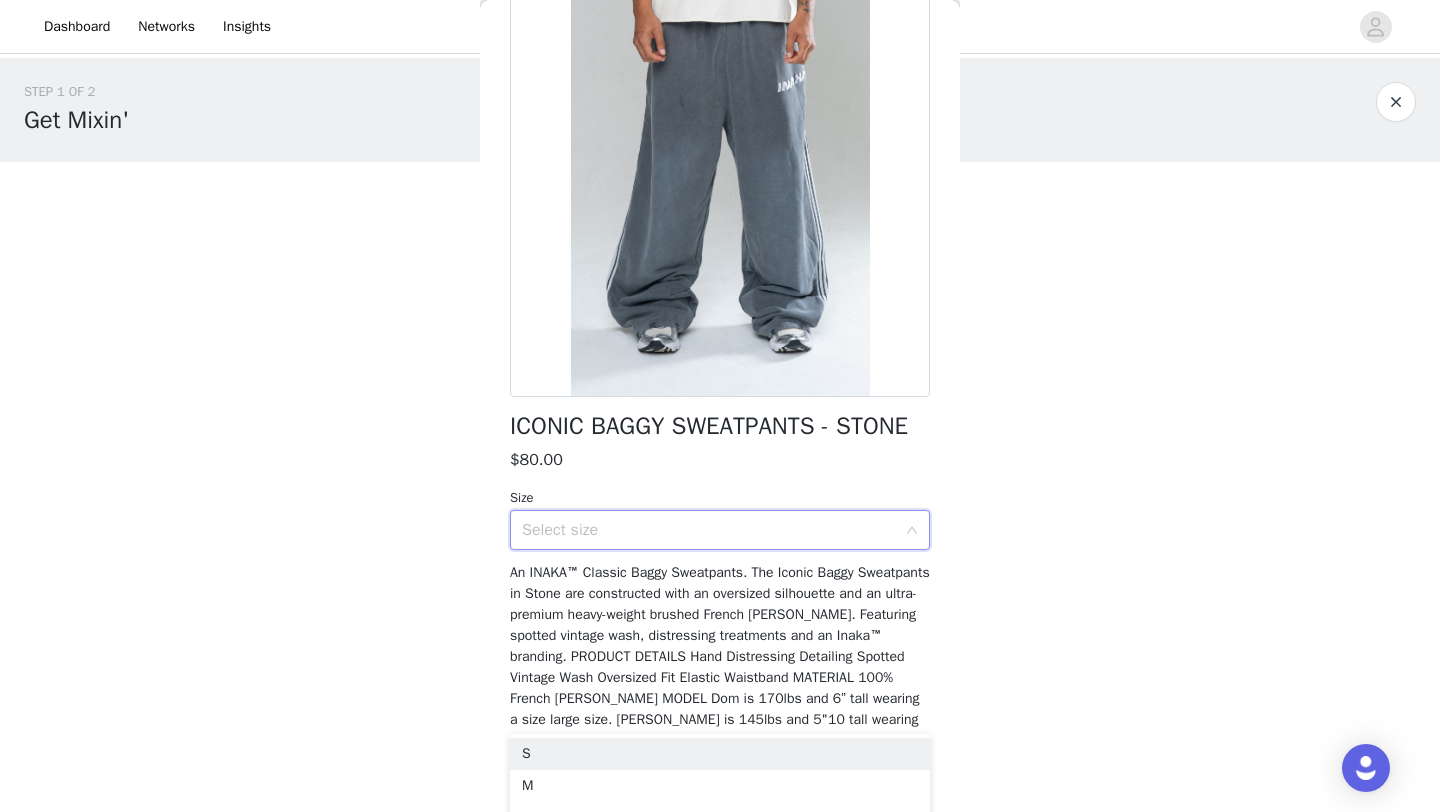 scroll, scrollTop: 156, scrollLeft: 0, axis: vertical 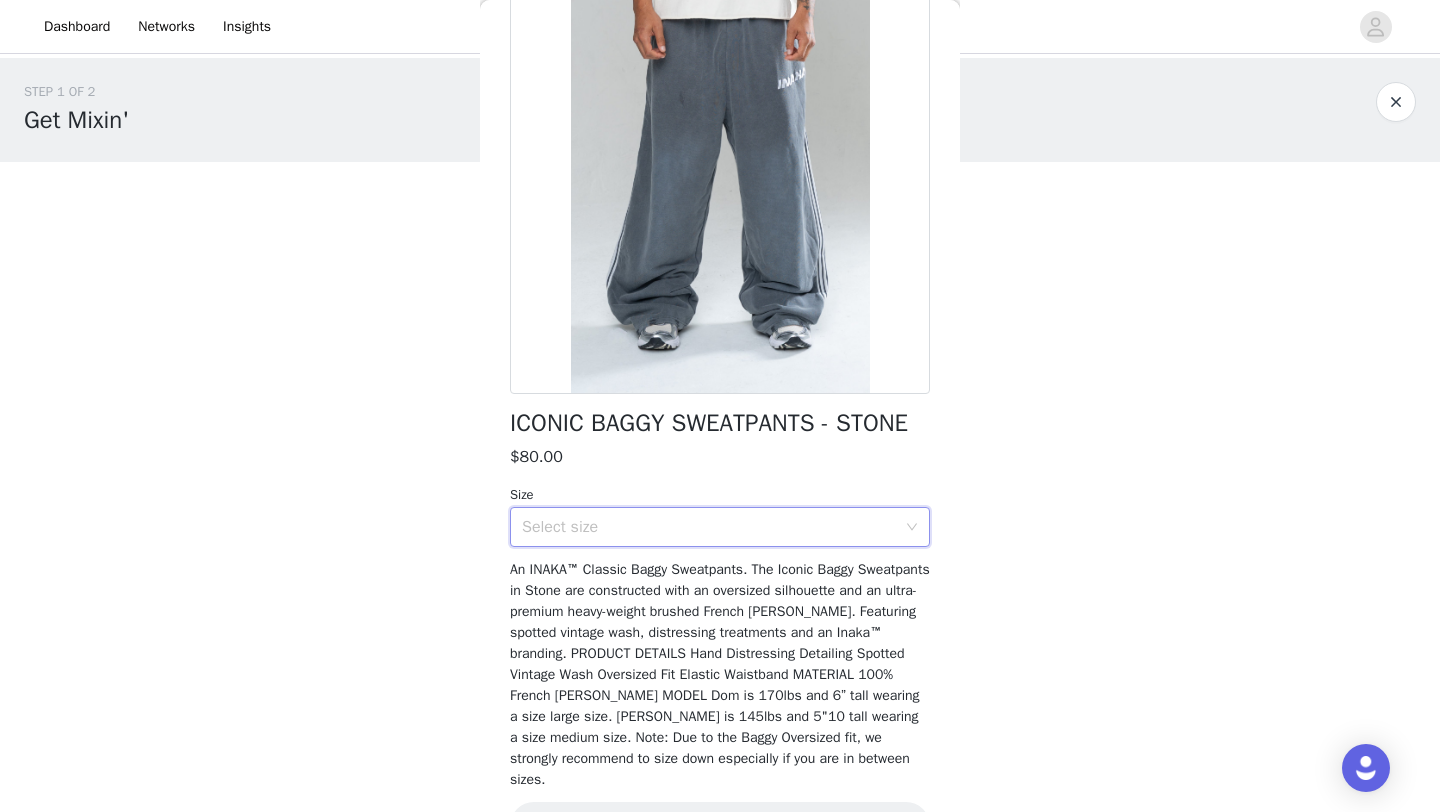 click on "An INAKA™ Classic Baggy Sweatpants. The Iconic Baggy Sweatpants in Stone are constructed with an oversized silhouette and an ultra-premium heavy-weight brushed French [PERSON_NAME]. Featuring spotted vintage wash, distressing treatments and an Inaka™ branding. PRODUCT DETAILS Hand Distressing Detailing Spotted Vintage Wash Oversized Fit Elastic Waistband MATERIAL 100% French [PERSON_NAME] MODEL Dom is 170lbs and 6” tall wearing a size large size. [PERSON_NAME] is 145lbs and 5"10 tall wearing a size medium size. Note: Due to the Baggy Oversized fit, we strongly recommend to size down especially if you are in between sizes." at bounding box center [720, 674] 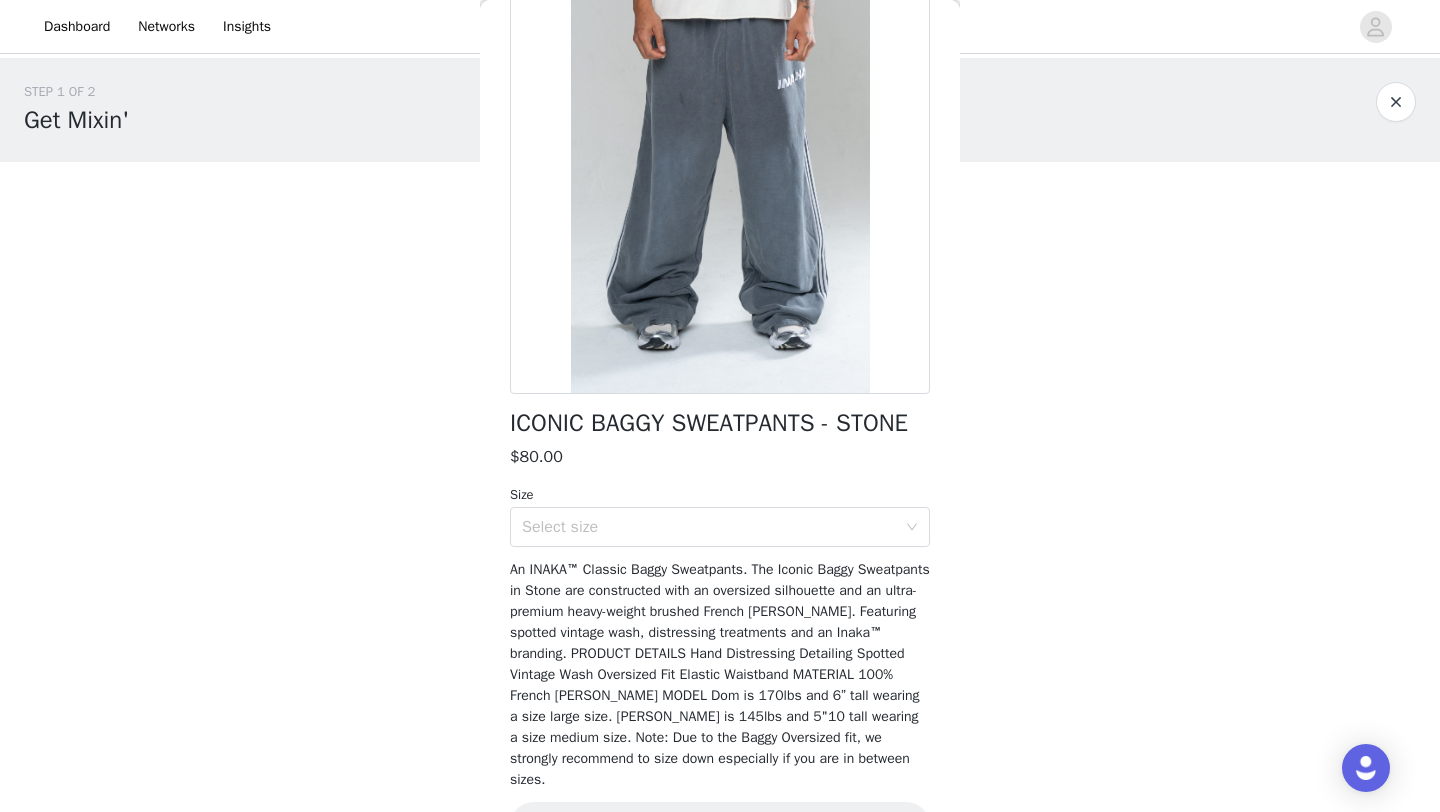 click on "STEP 1 OF 2
Get Mixin'" at bounding box center (720, 110) 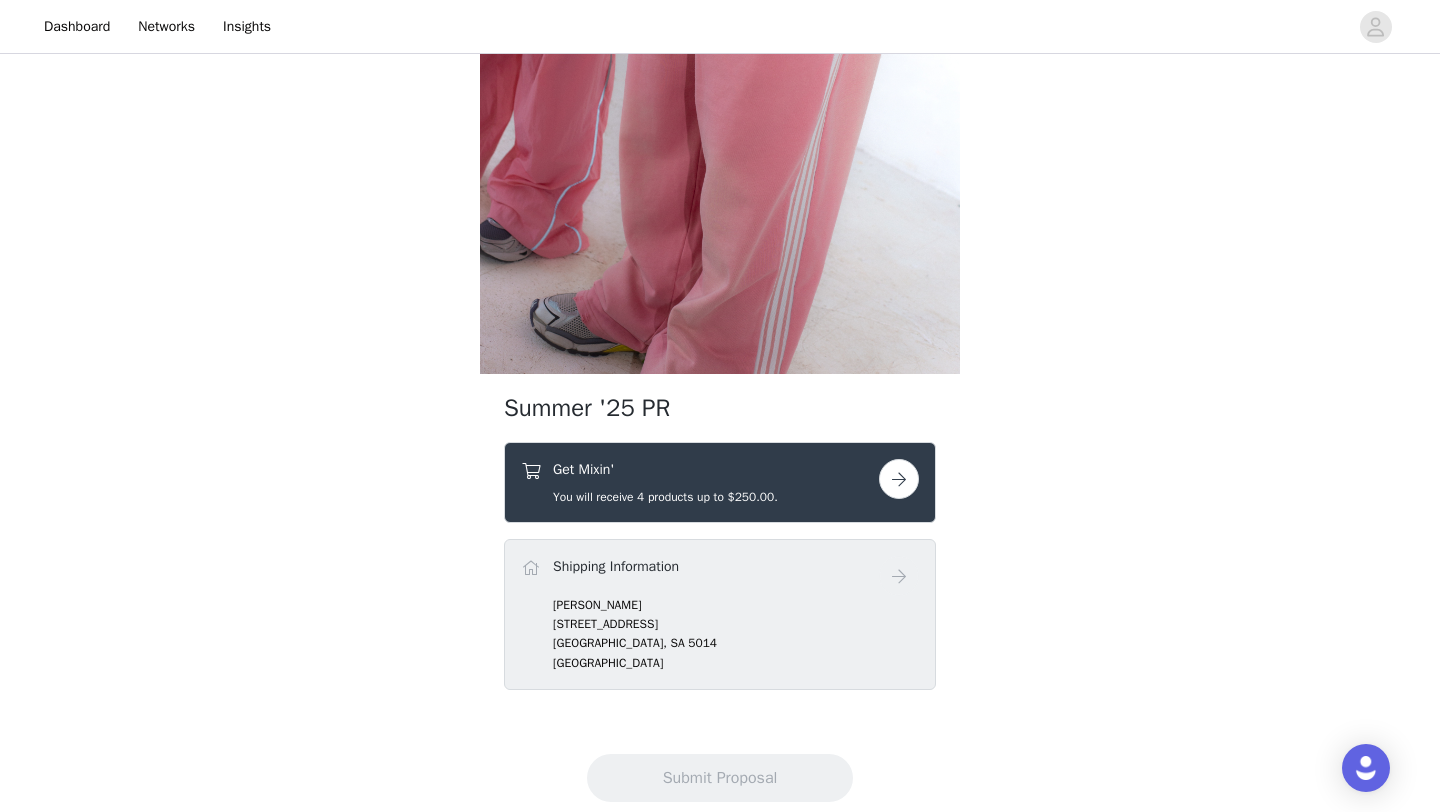 scroll, scrollTop: 451, scrollLeft: 0, axis: vertical 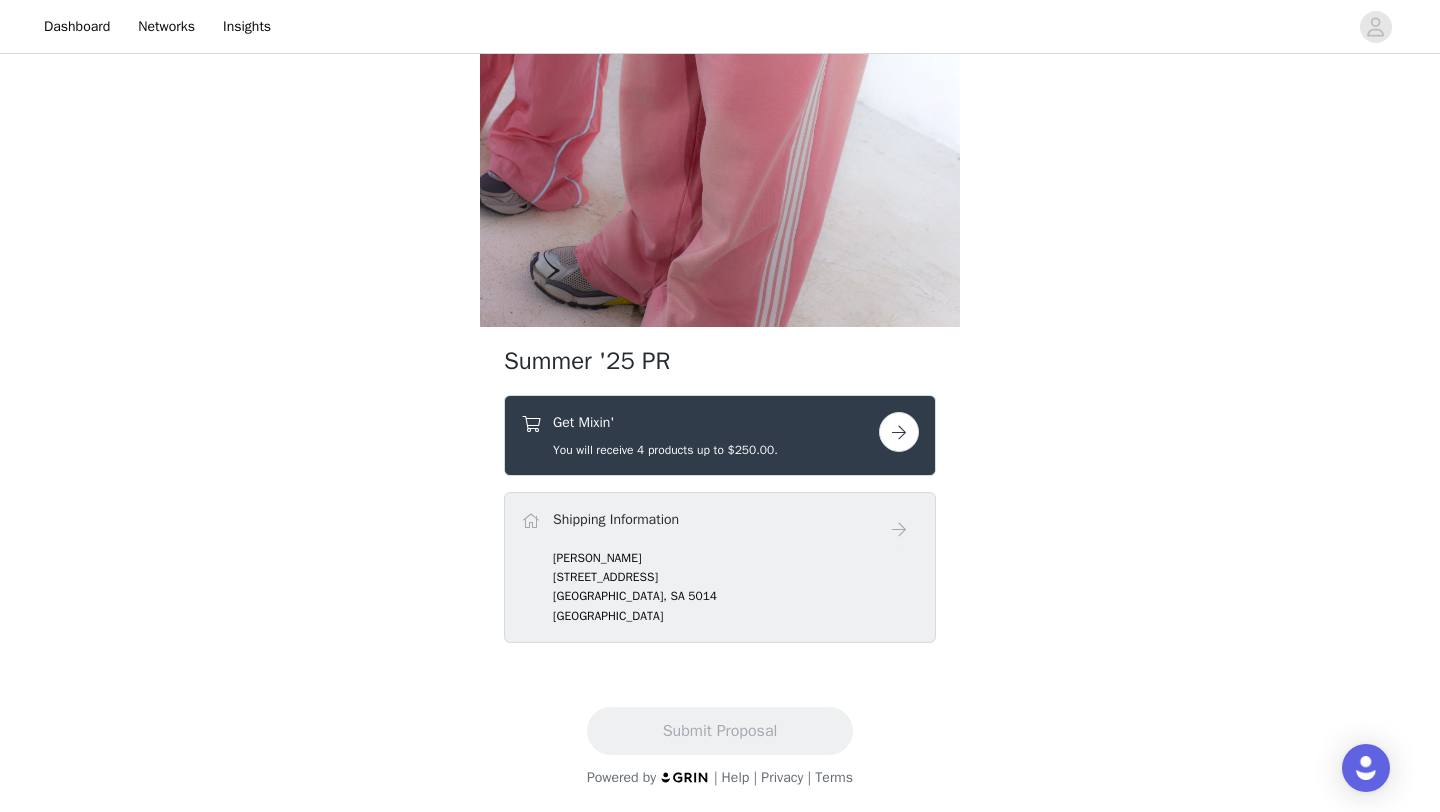 click on "Get Mixin'   You will receive 4 products up to $250.00." at bounding box center [720, 435] 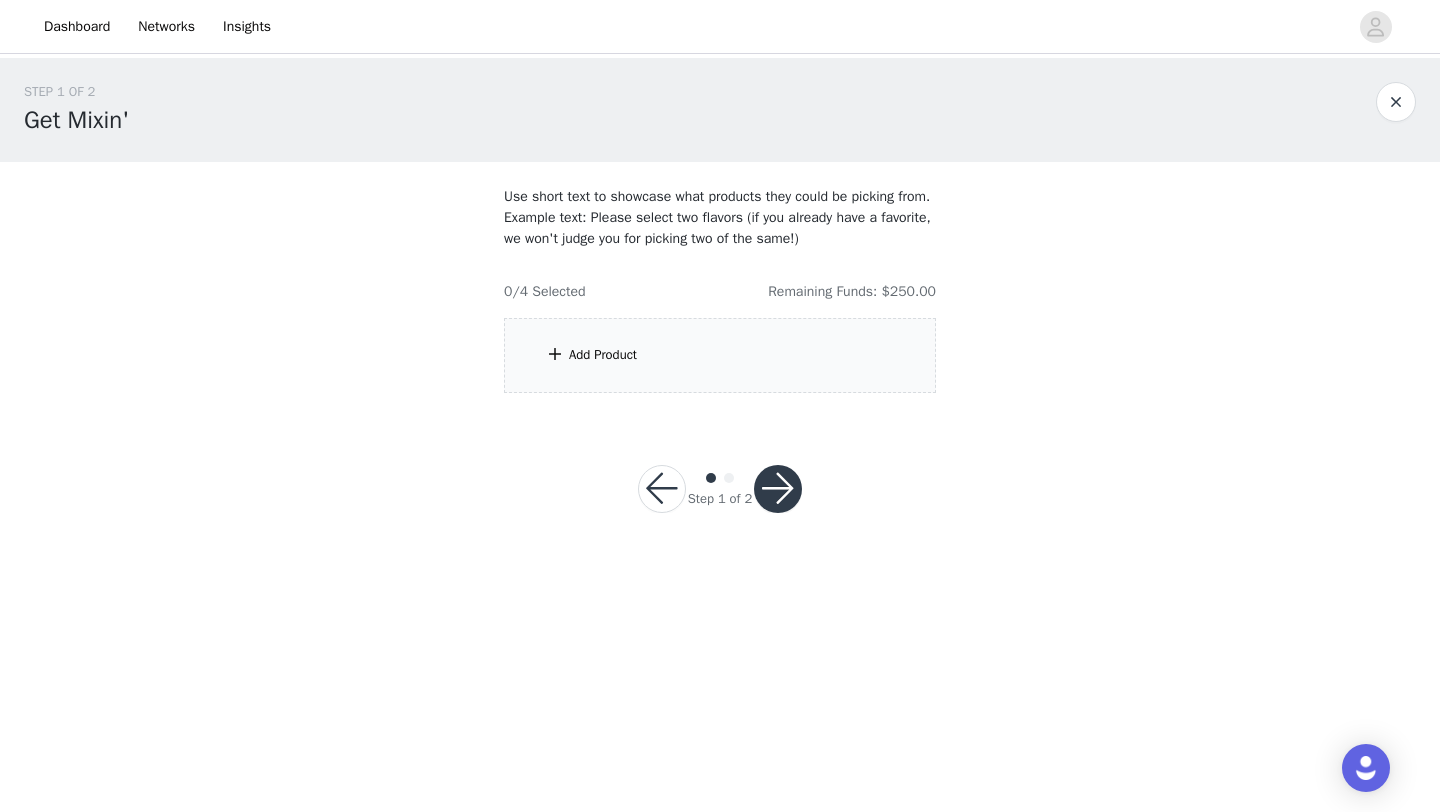 click on "Add Product" at bounding box center [720, 355] 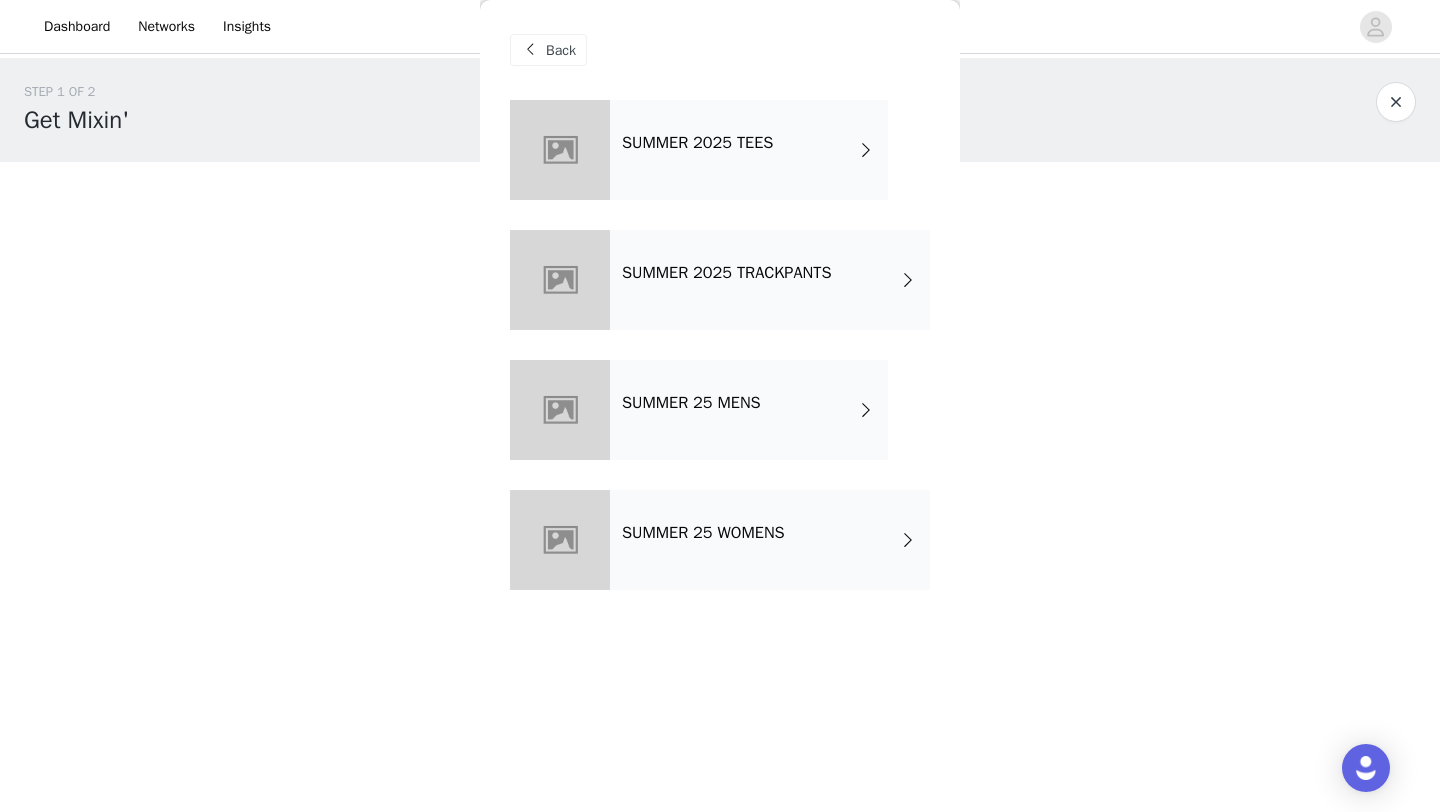 click on "SUMMER 2025 TEES" at bounding box center [749, 150] 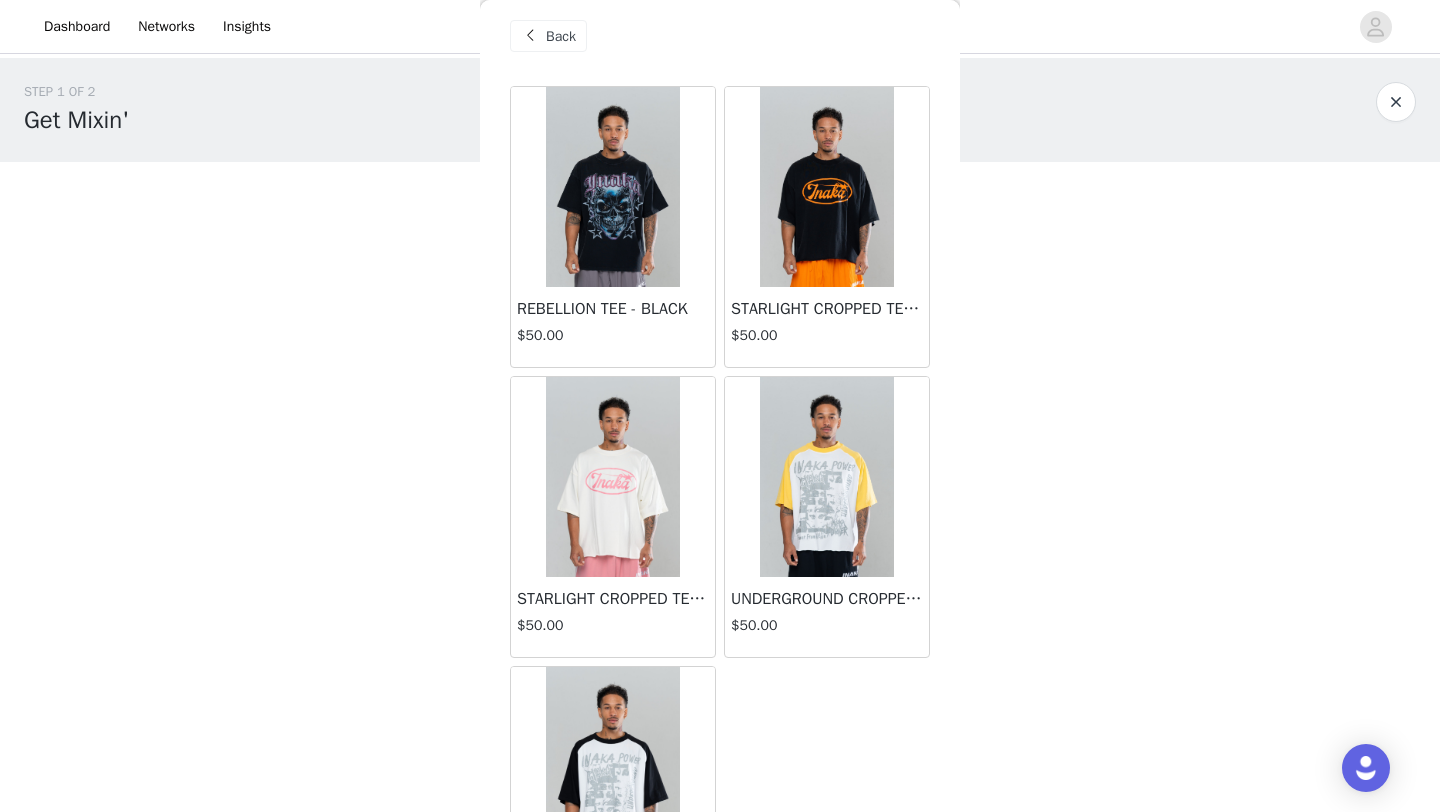 scroll, scrollTop: 15, scrollLeft: 0, axis: vertical 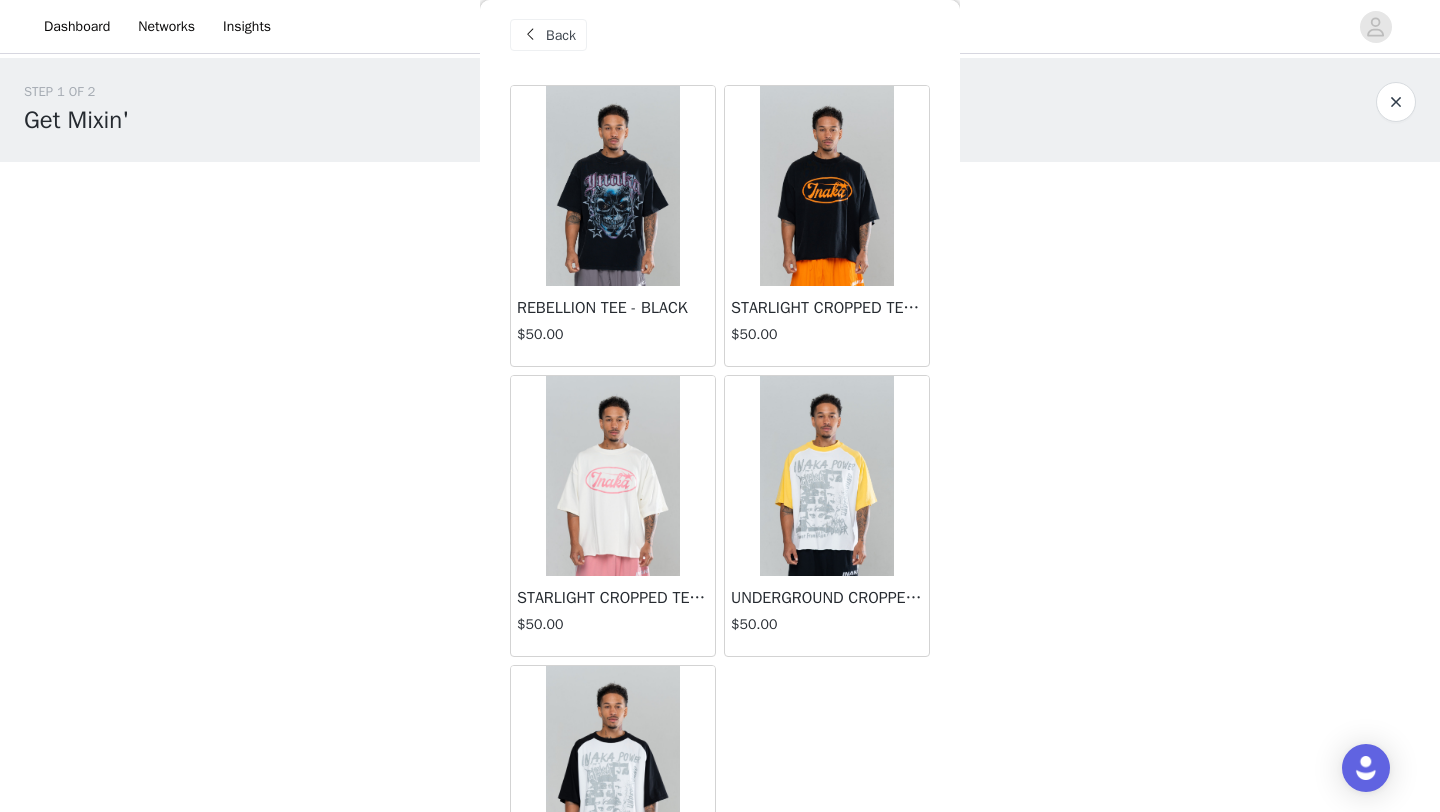 click at bounding box center (827, 186) 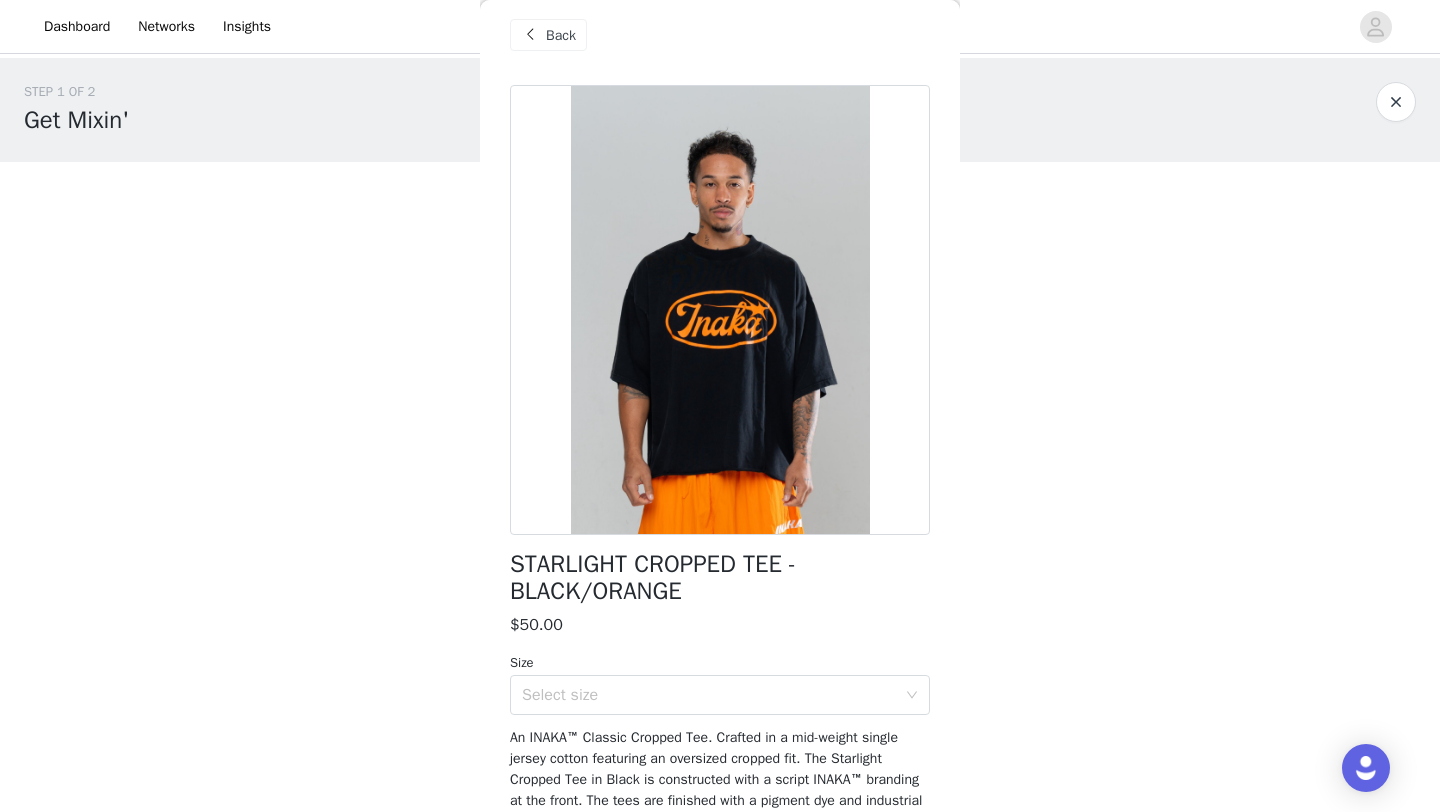 click on "Size" at bounding box center [720, 663] 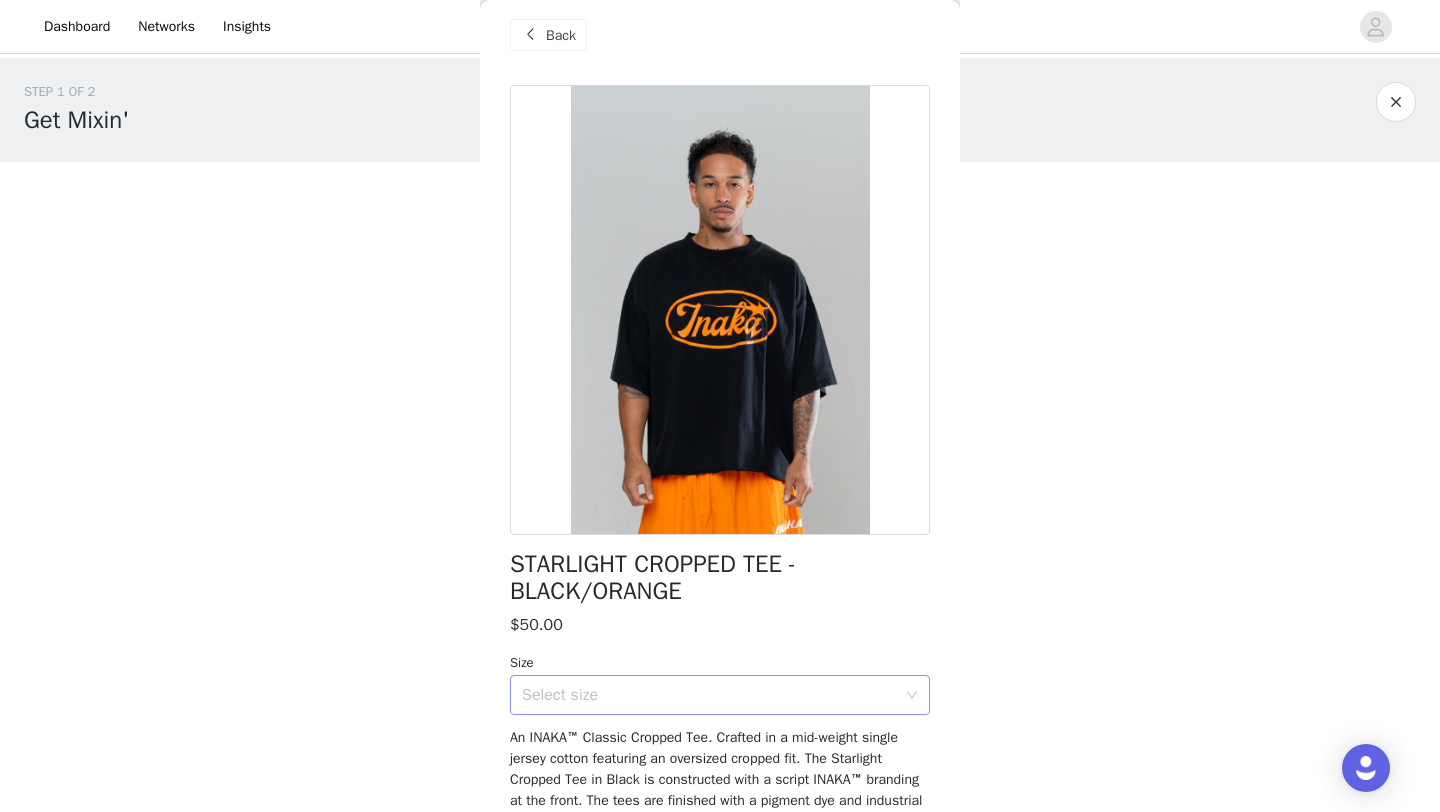 click on "Select size" at bounding box center (709, 695) 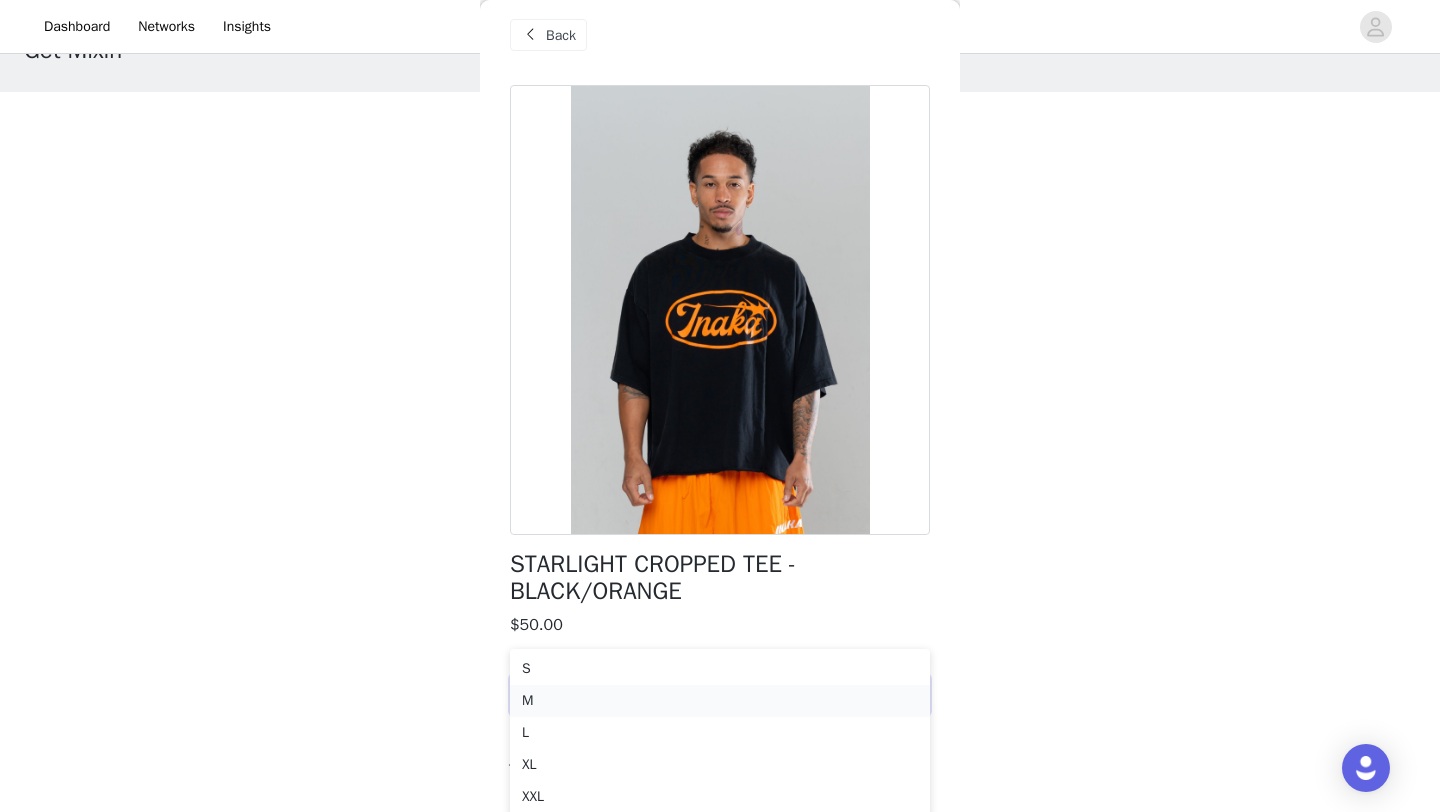 scroll, scrollTop: 75, scrollLeft: 0, axis: vertical 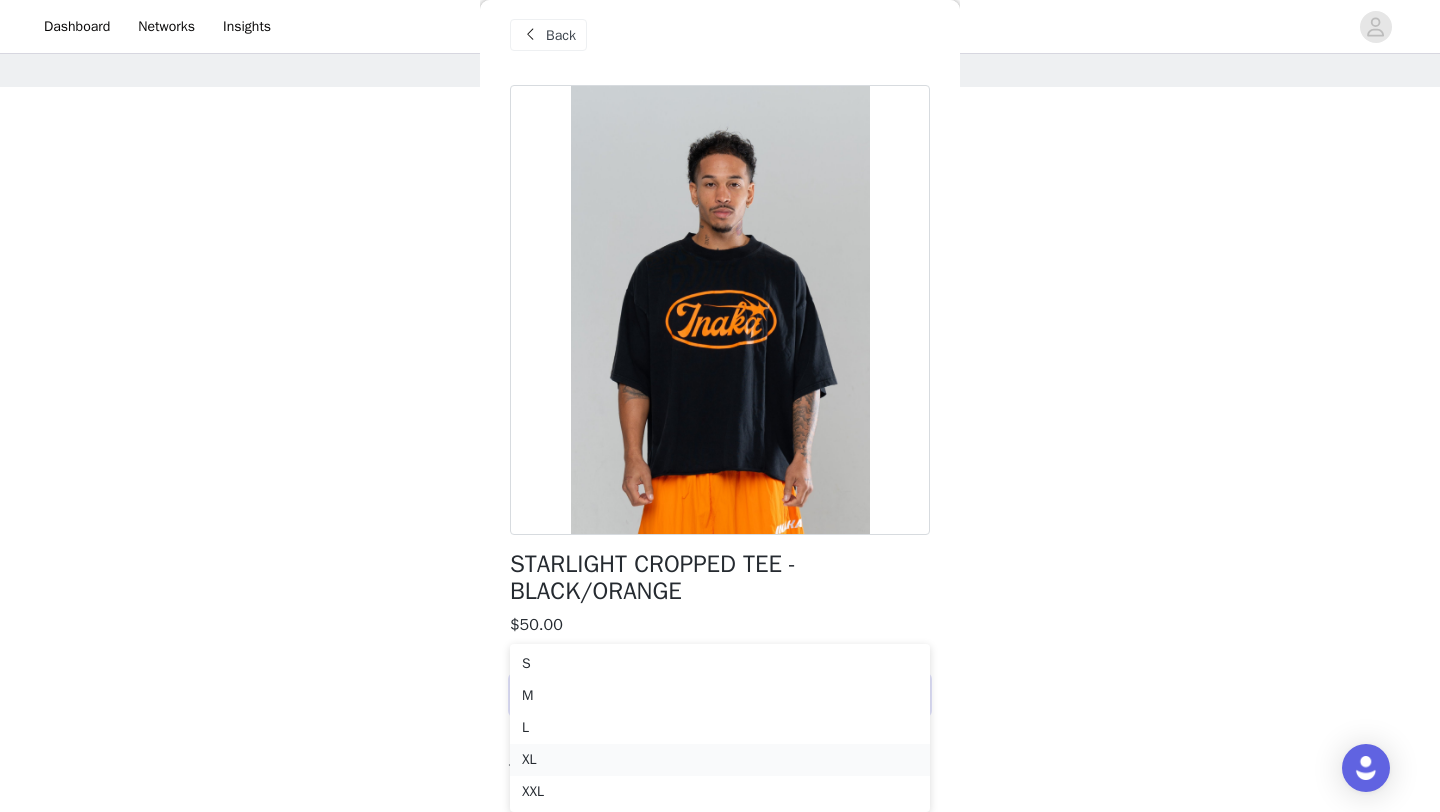 click on "XL" at bounding box center (720, 760) 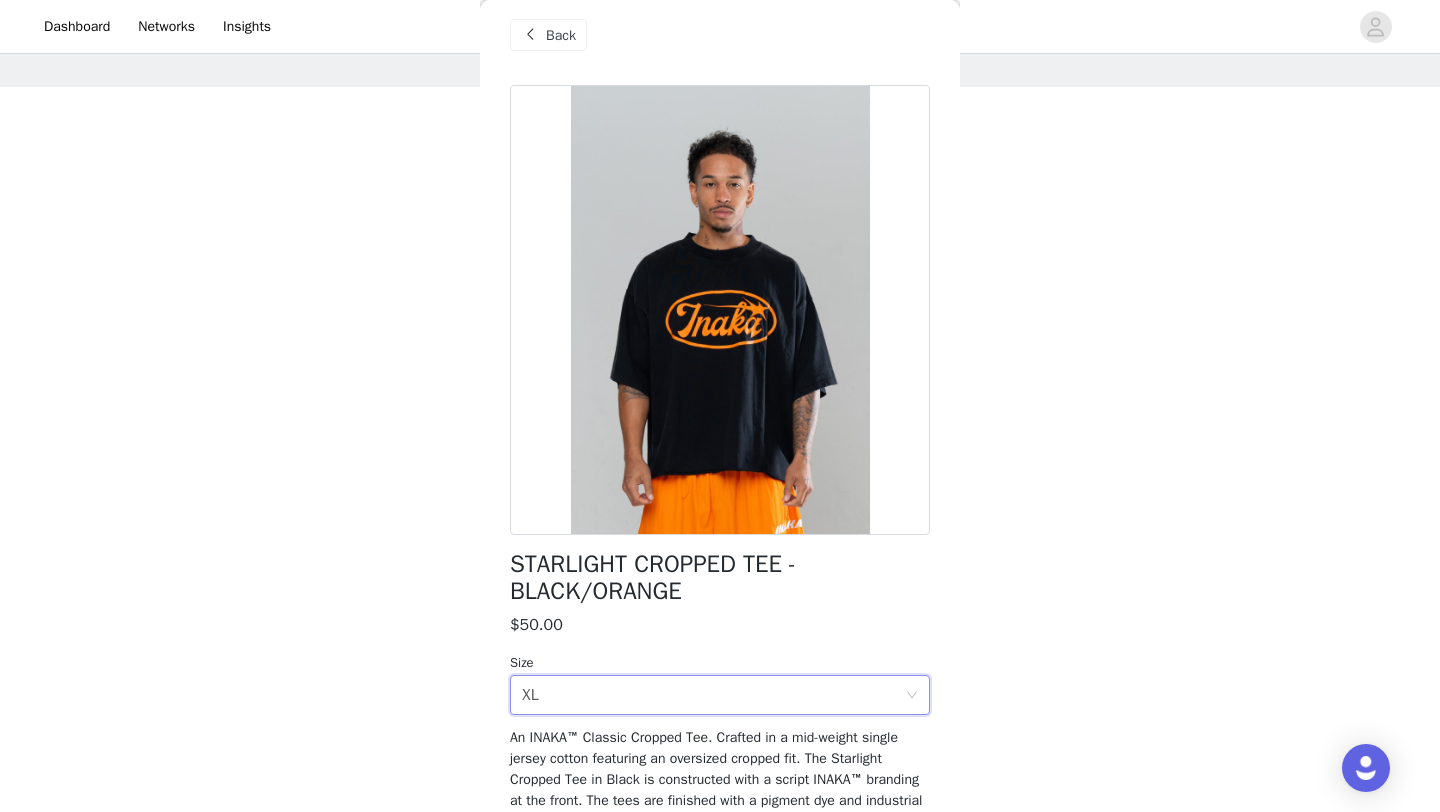 scroll, scrollTop: 0, scrollLeft: 0, axis: both 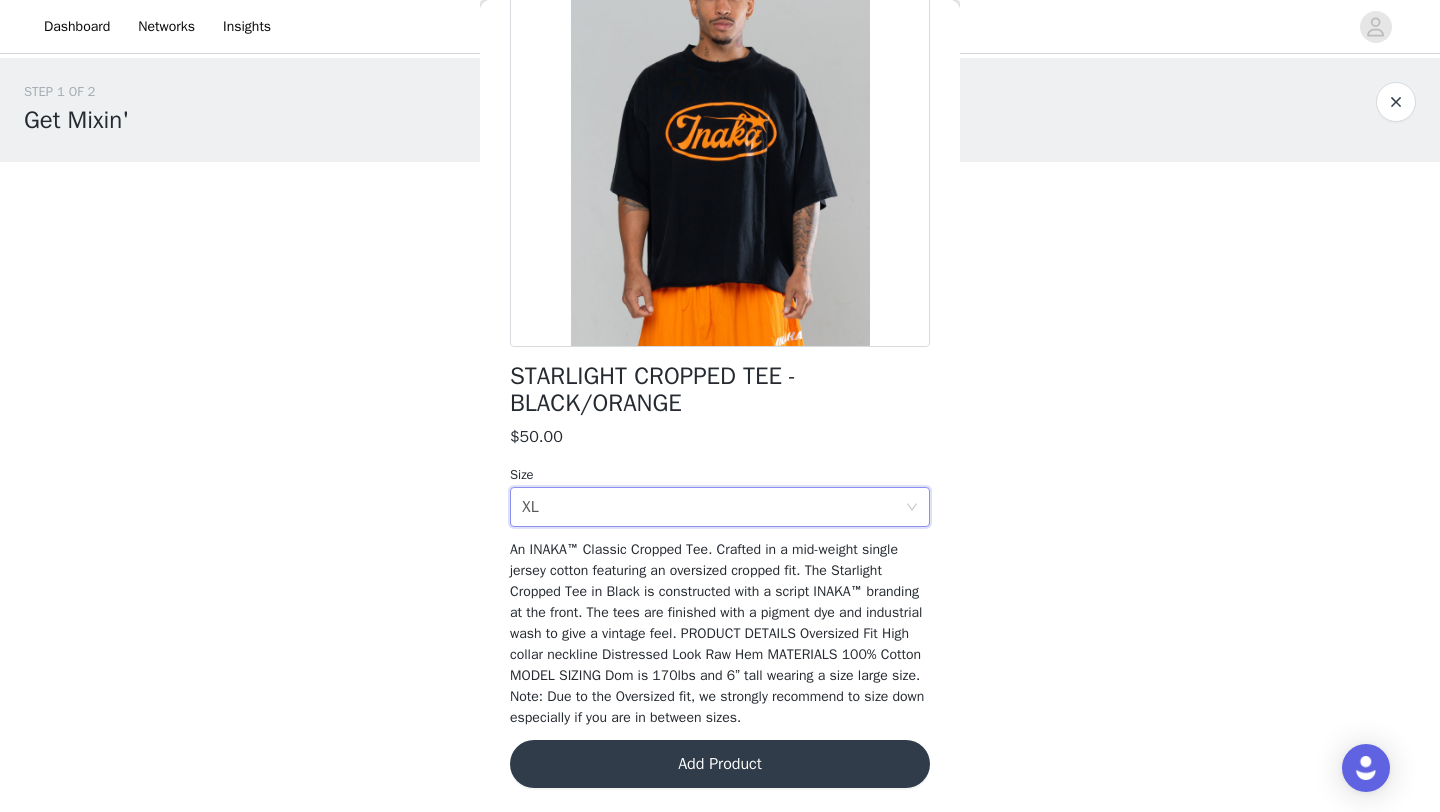 click on "Add Product" at bounding box center [720, 764] 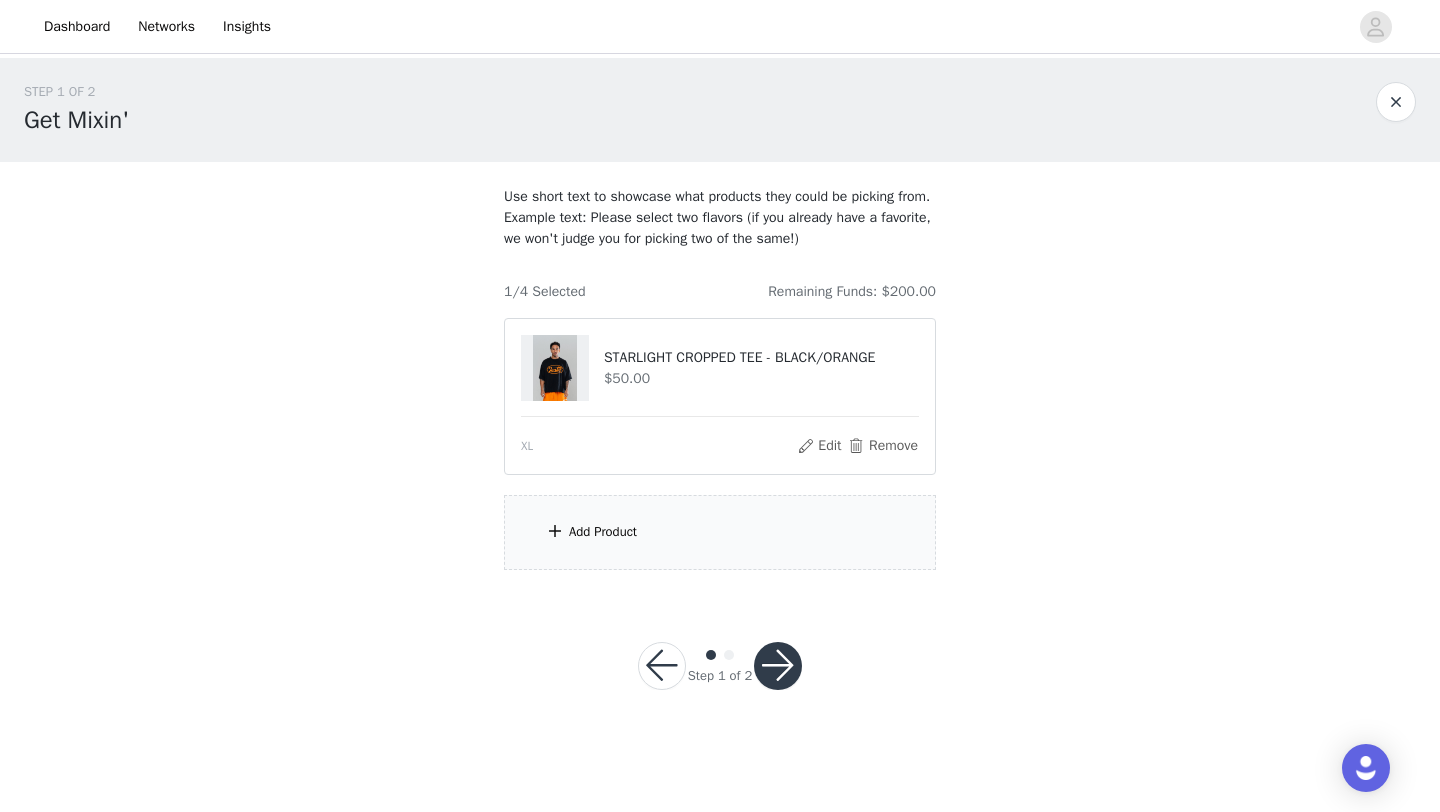 click on "Add Product" at bounding box center [720, 532] 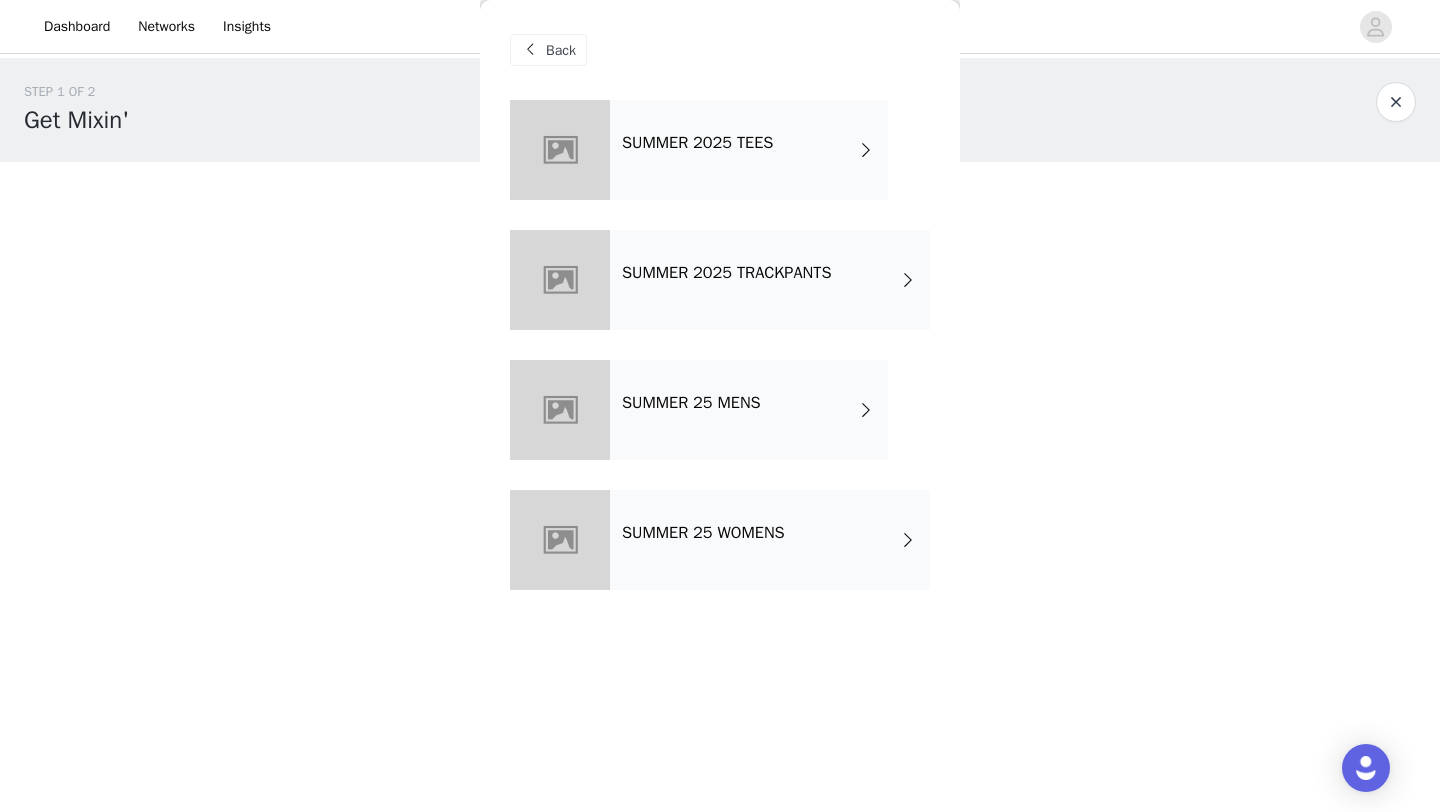 click on "SUMMER 2025 TEES" at bounding box center (749, 150) 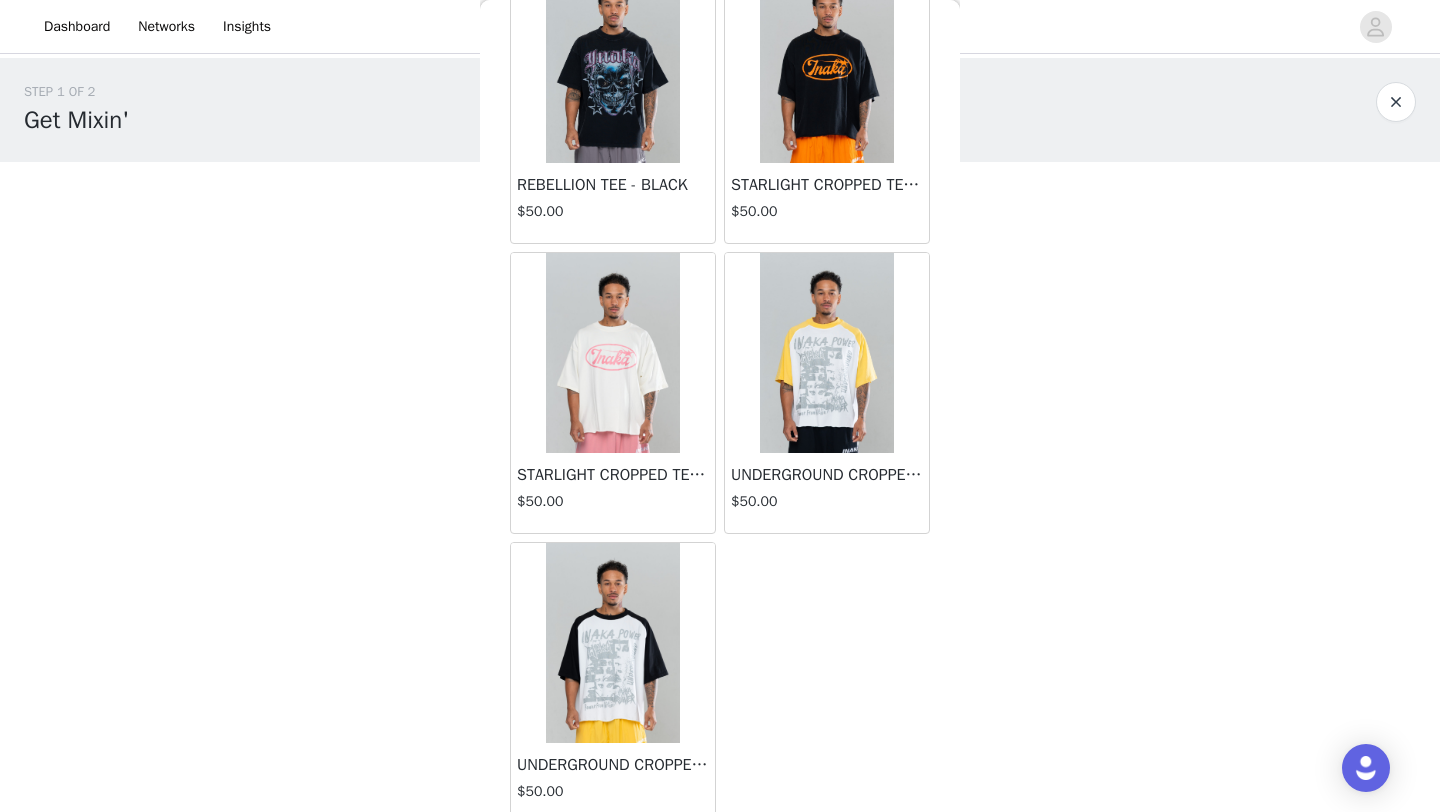scroll, scrollTop: 154, scrollLeft: 0, axis: vertical 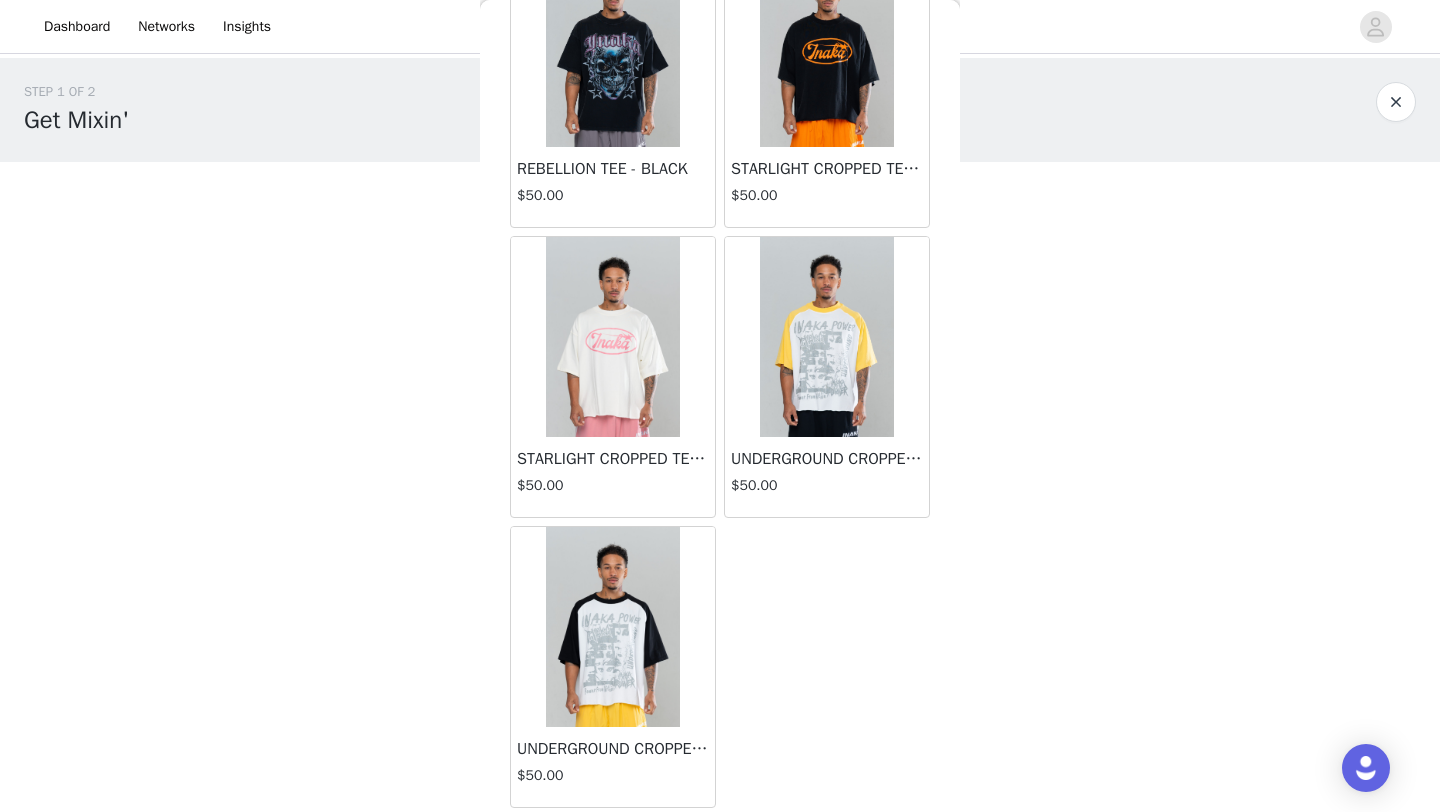 click at bounding box center (612, 627) 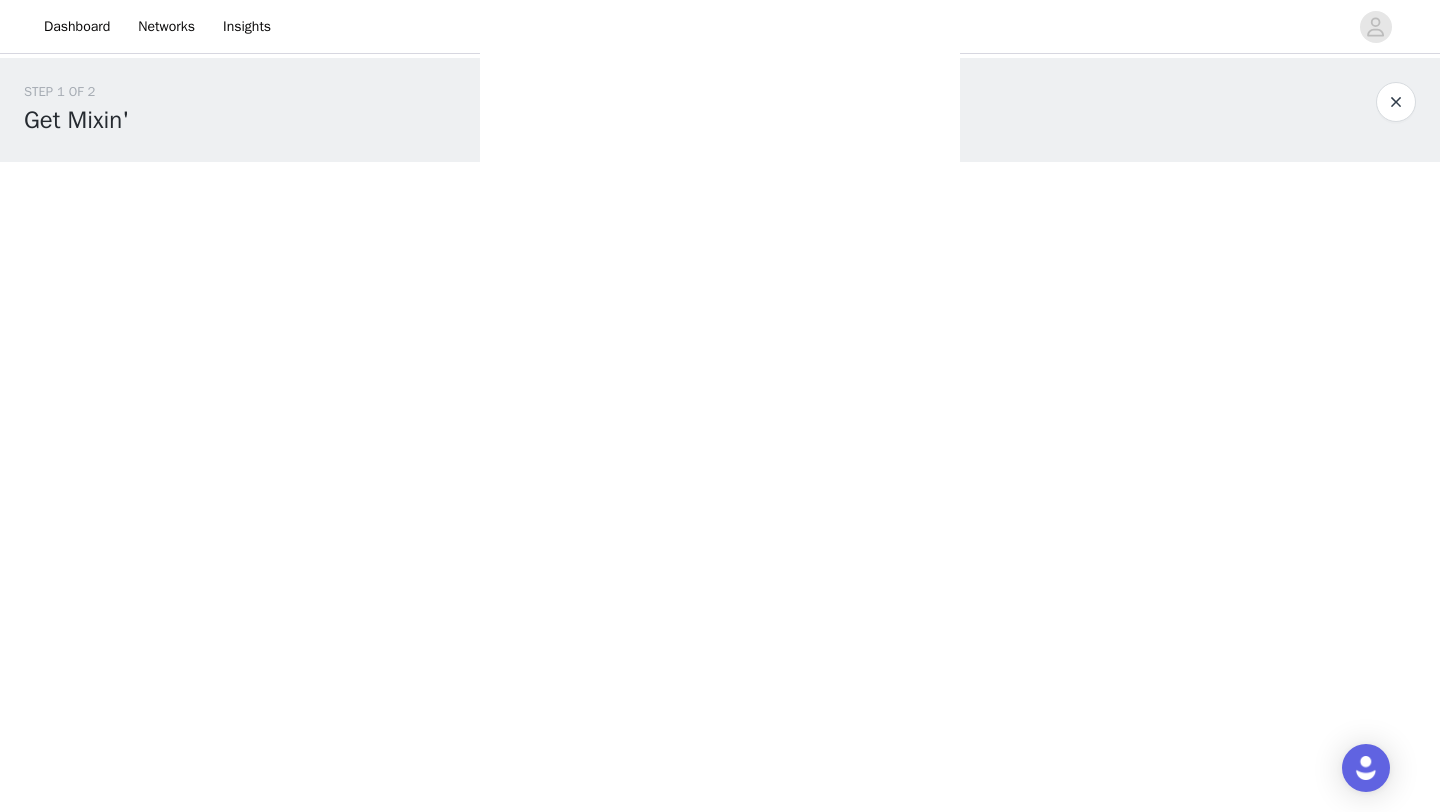 scroll, scrollTop: 0, scrollLeft: 0, axis: both 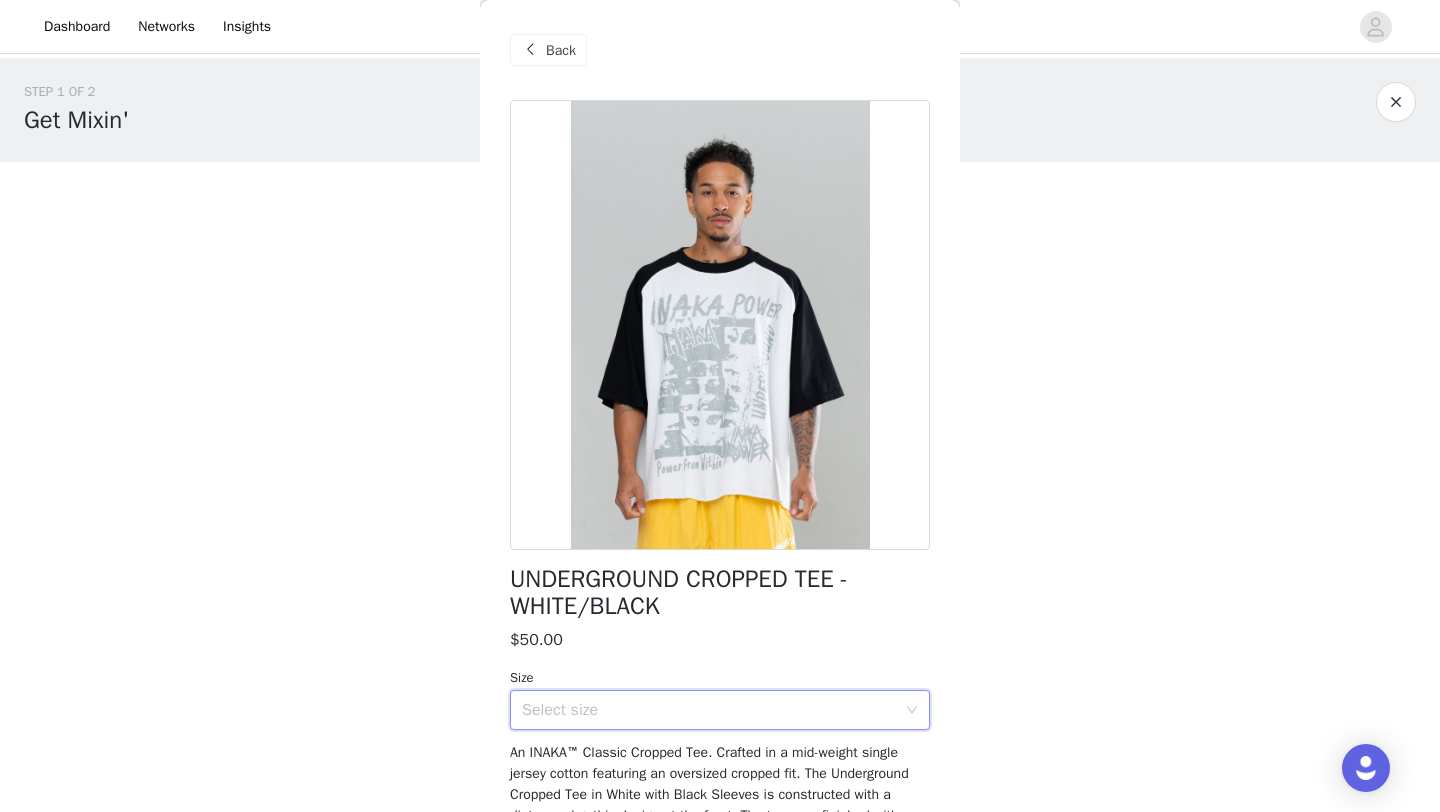 click on "Select size" at bounding box center [713, 710] 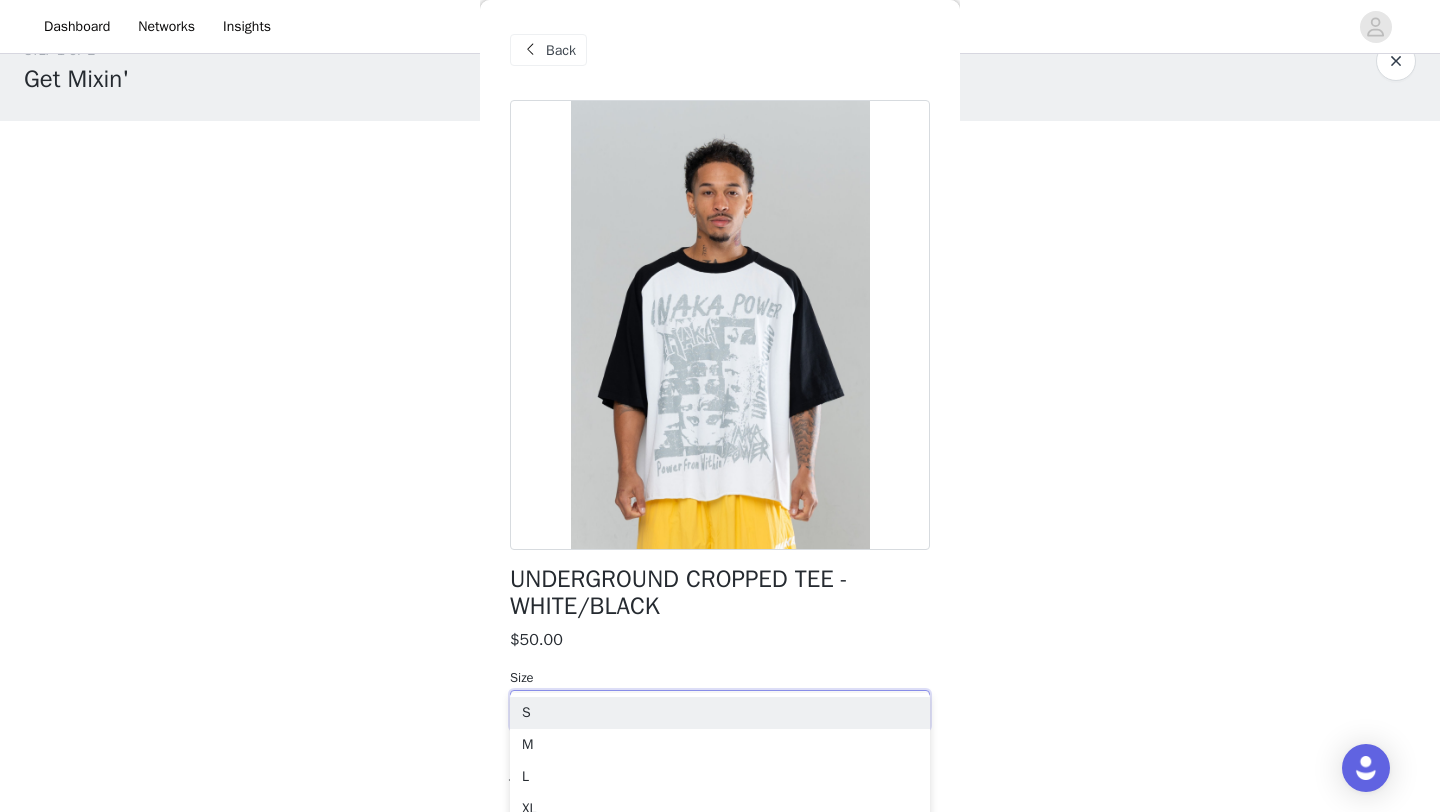 scroll, scrollTop: 90, scrollLeft: 0, axis: vertical 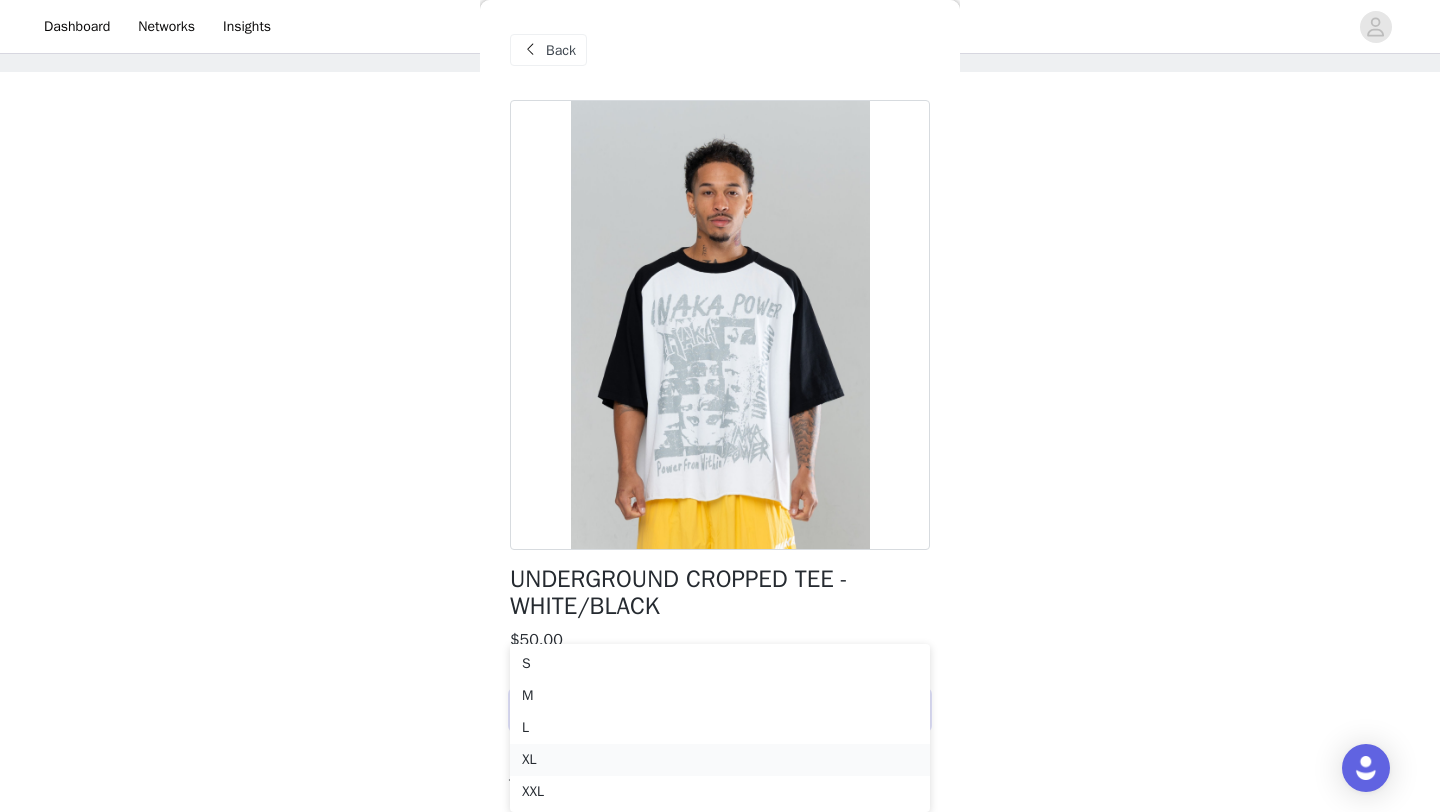 click on "XL" at bounding box center [720, 760] 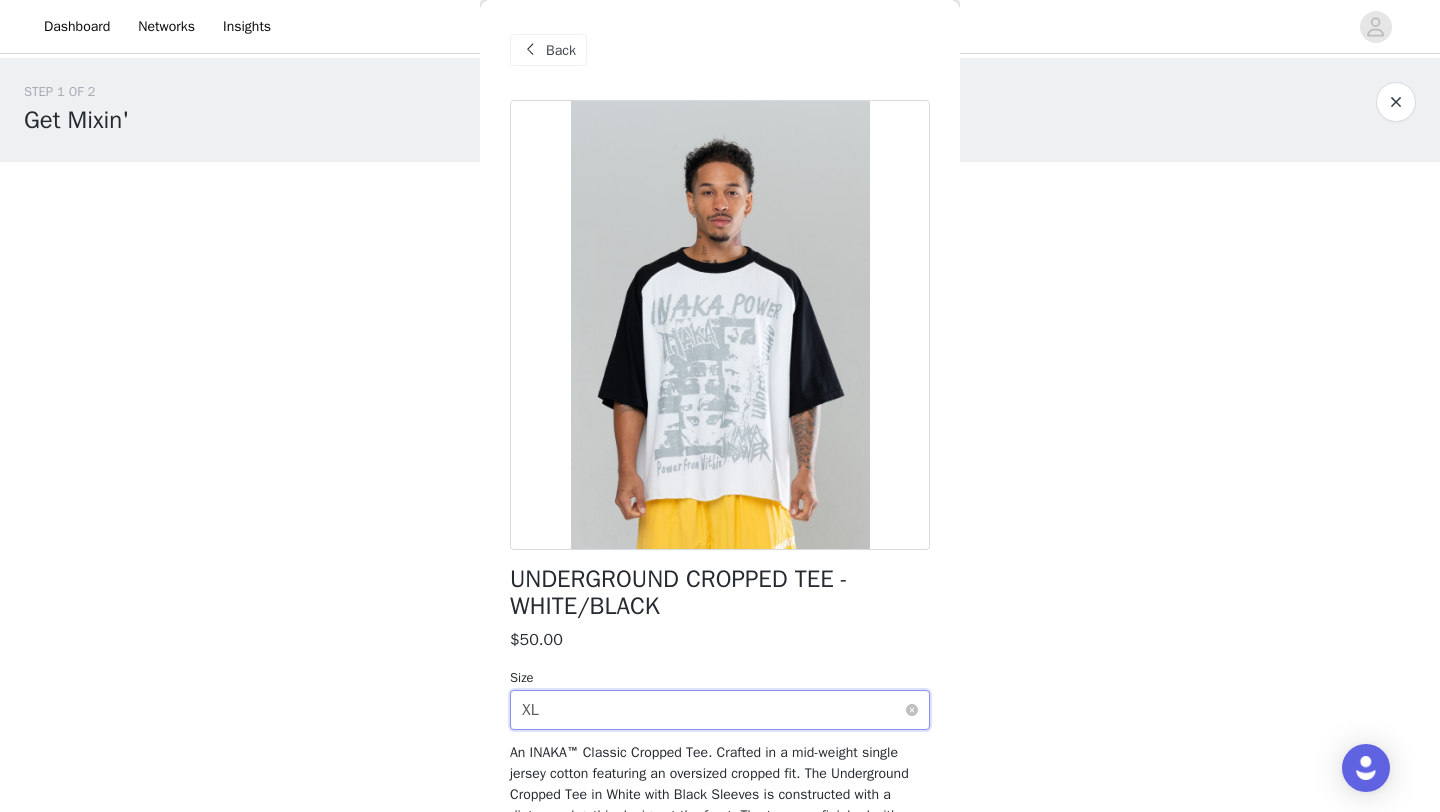 scroll, scrollTop: 0, scrollLeft: 0, axis: both 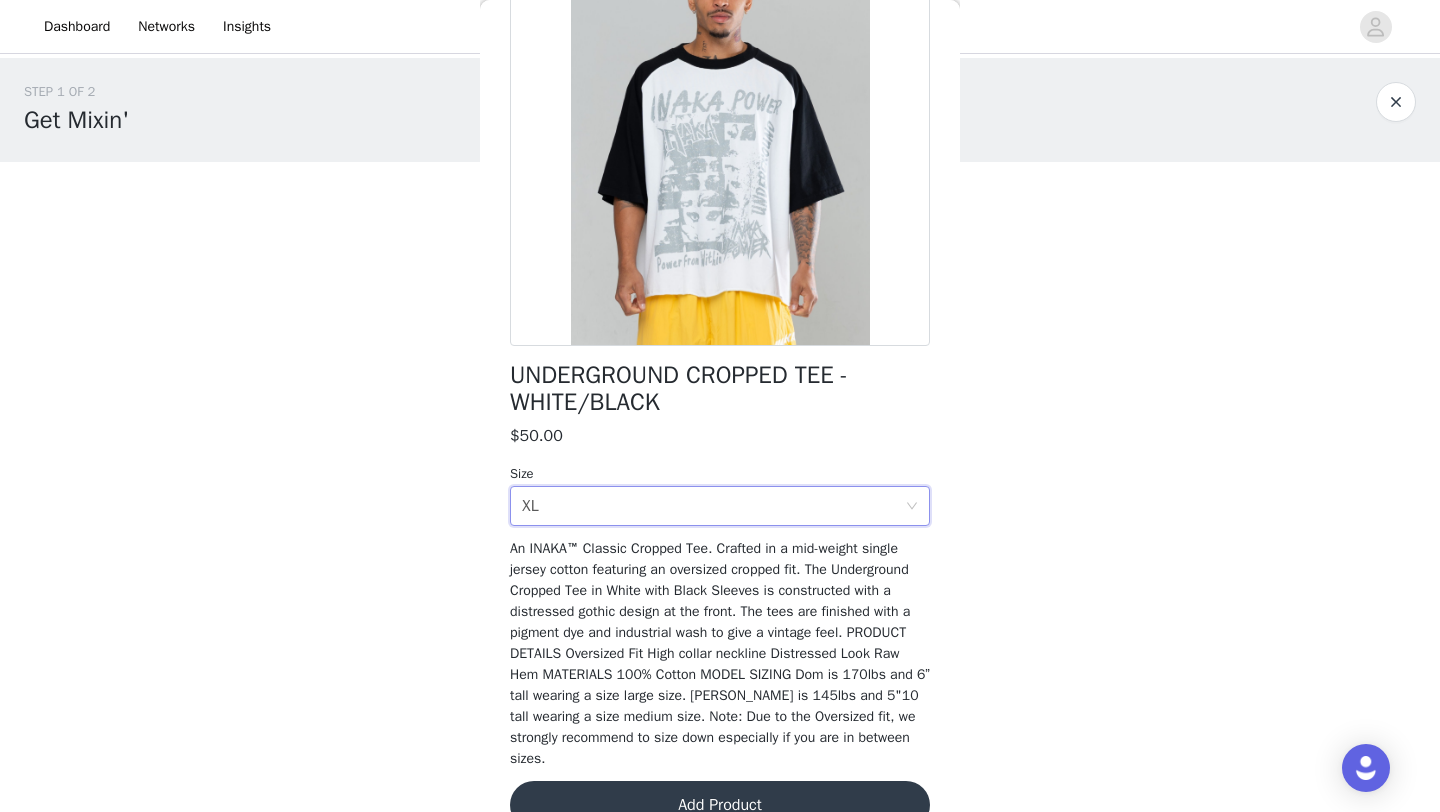 click on "Add Product" at bounding box center [720, 805] 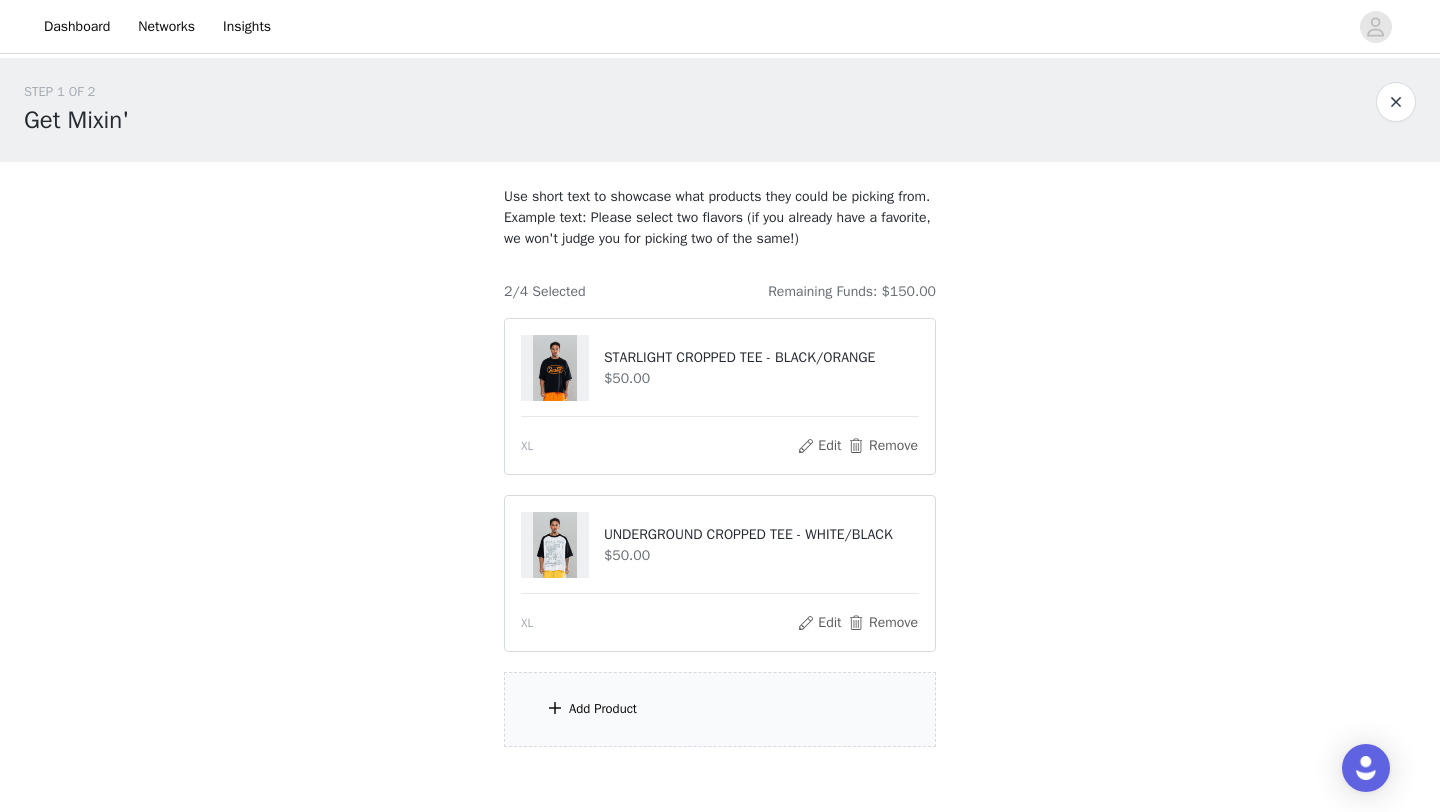 click on "Add Product" at bounding box center [720, 709] 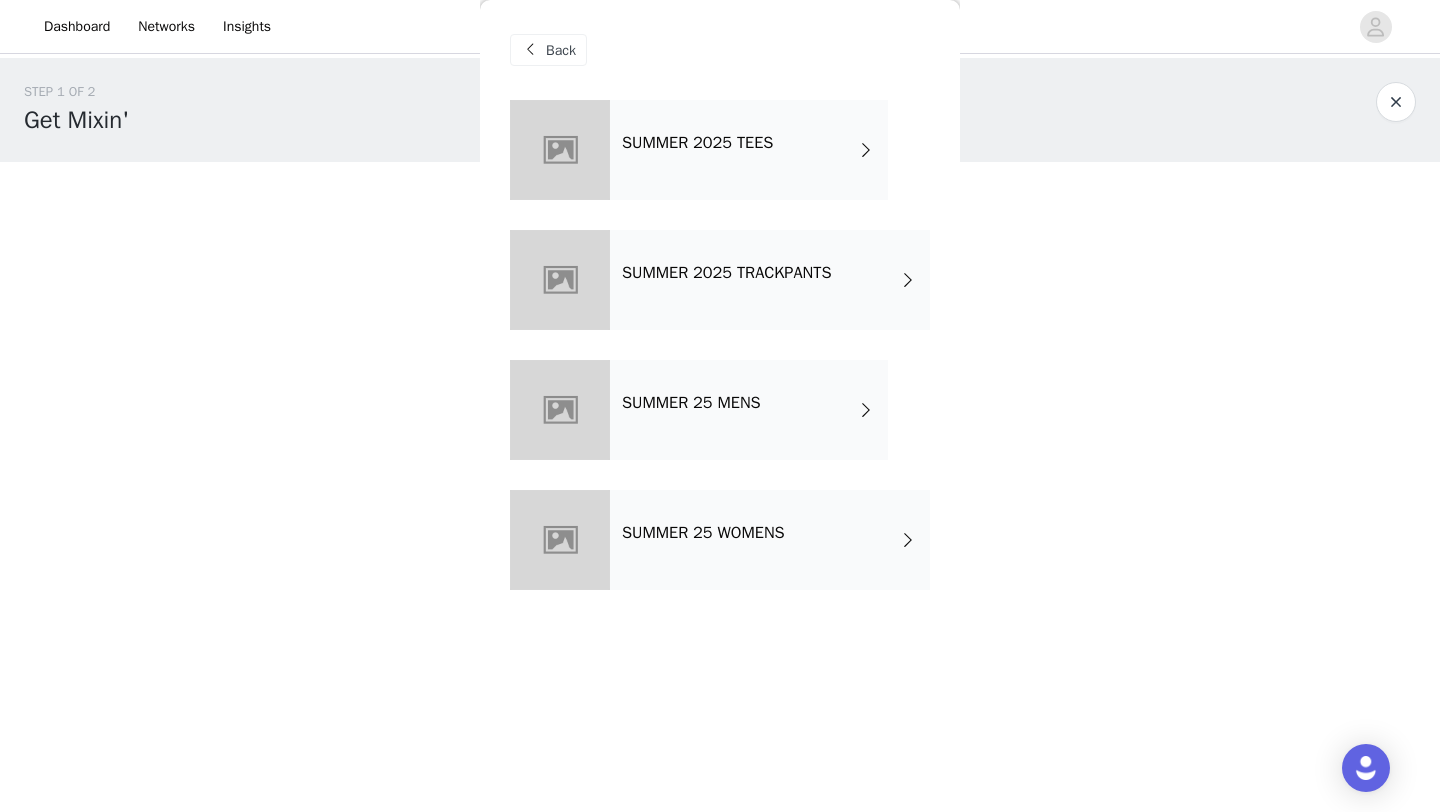 click on "SUMMER 2025 TRACKPANTS" at bounding box center [770, 280] 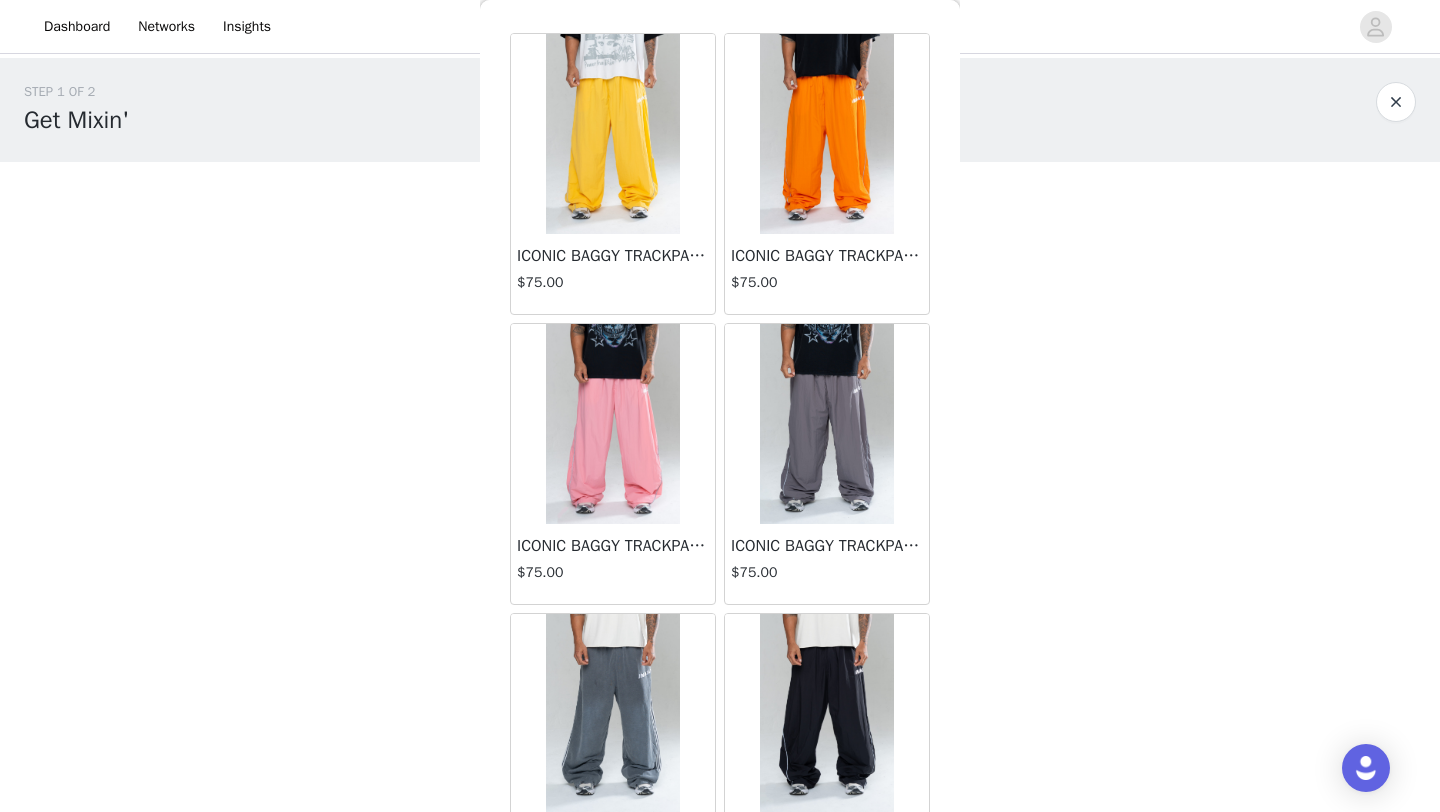 scroll, scrollTop: 154, scrollLeft: 0, axis: vertical 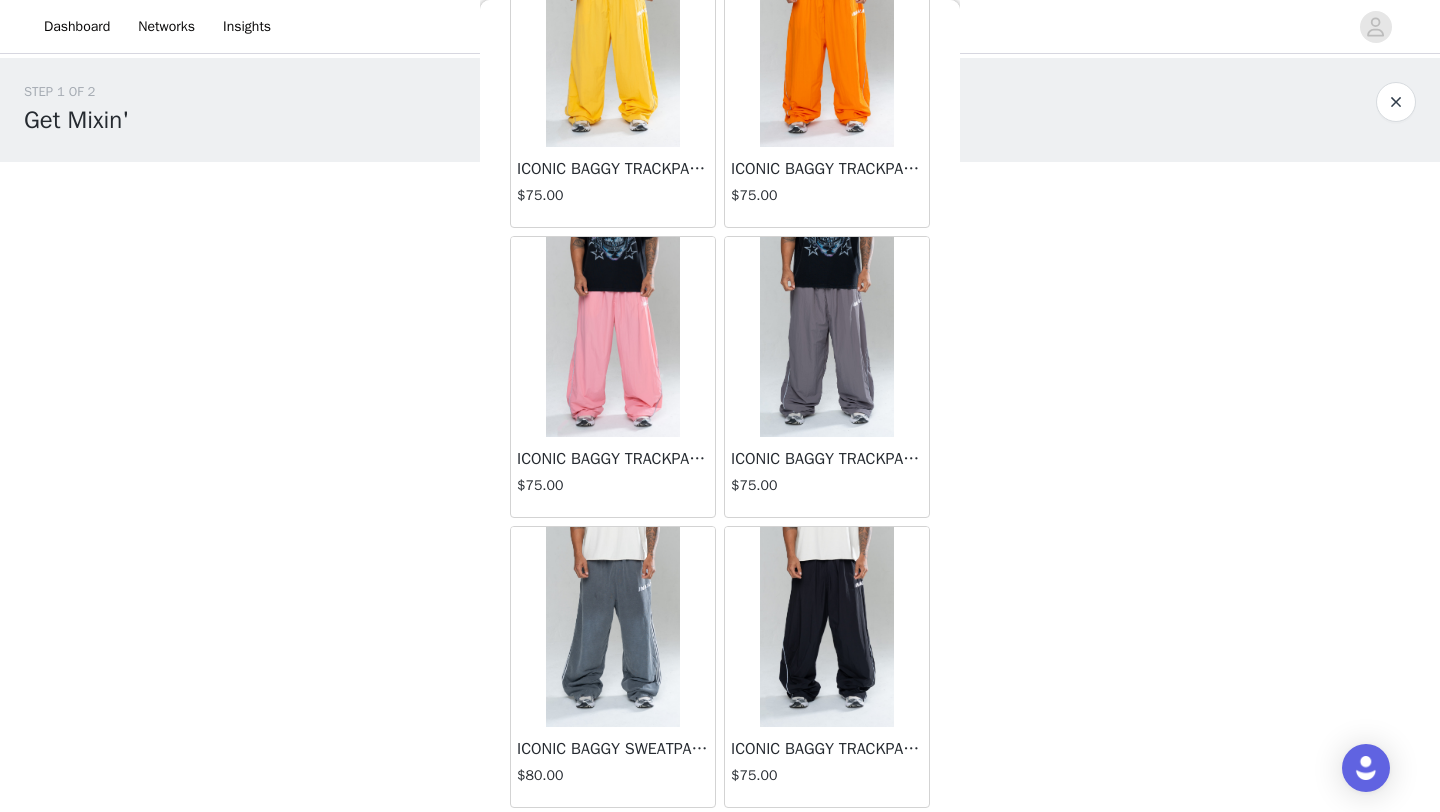 click at bounding box center (826, 627) 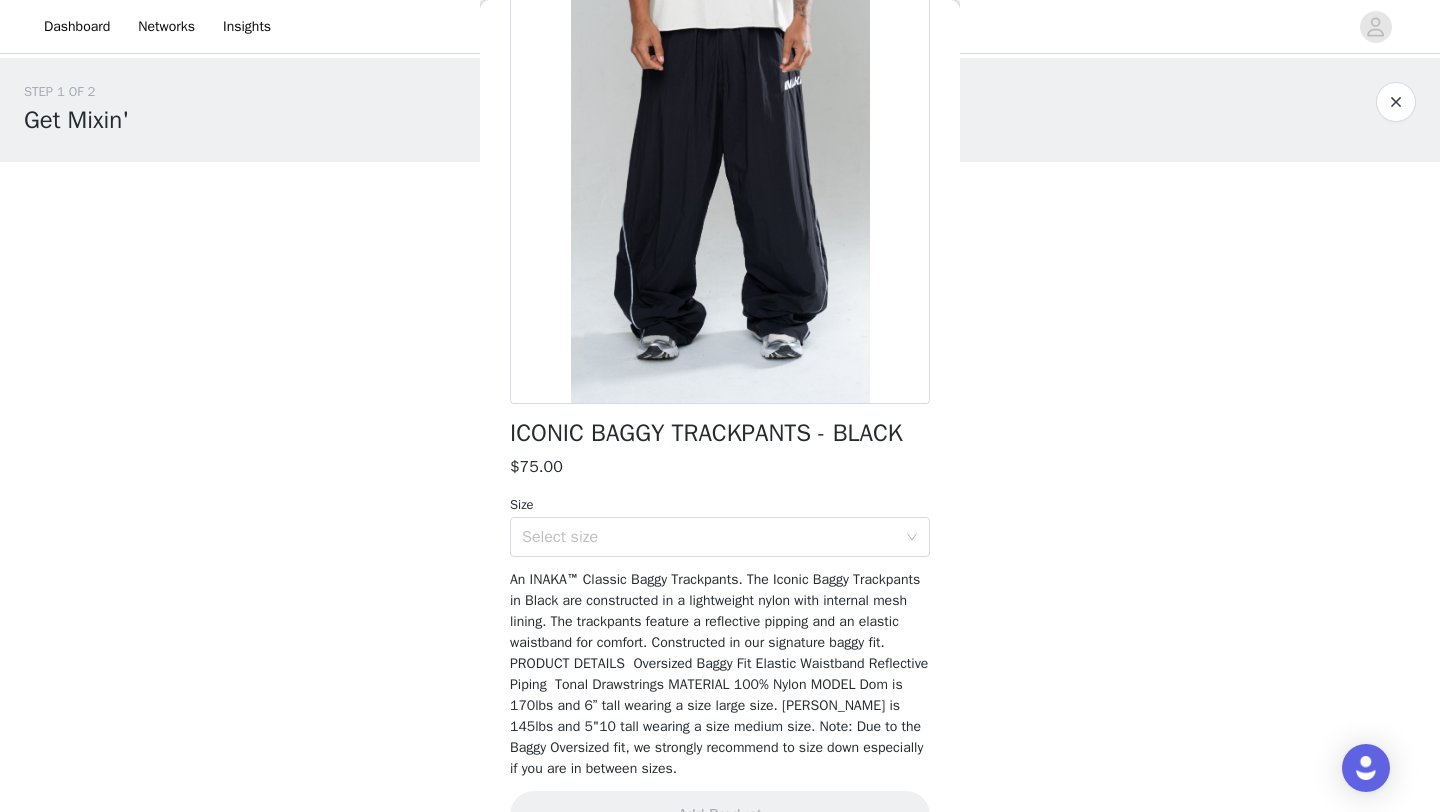scroll, scrollTop: 223, scrollLeft: 0, axis: vertical 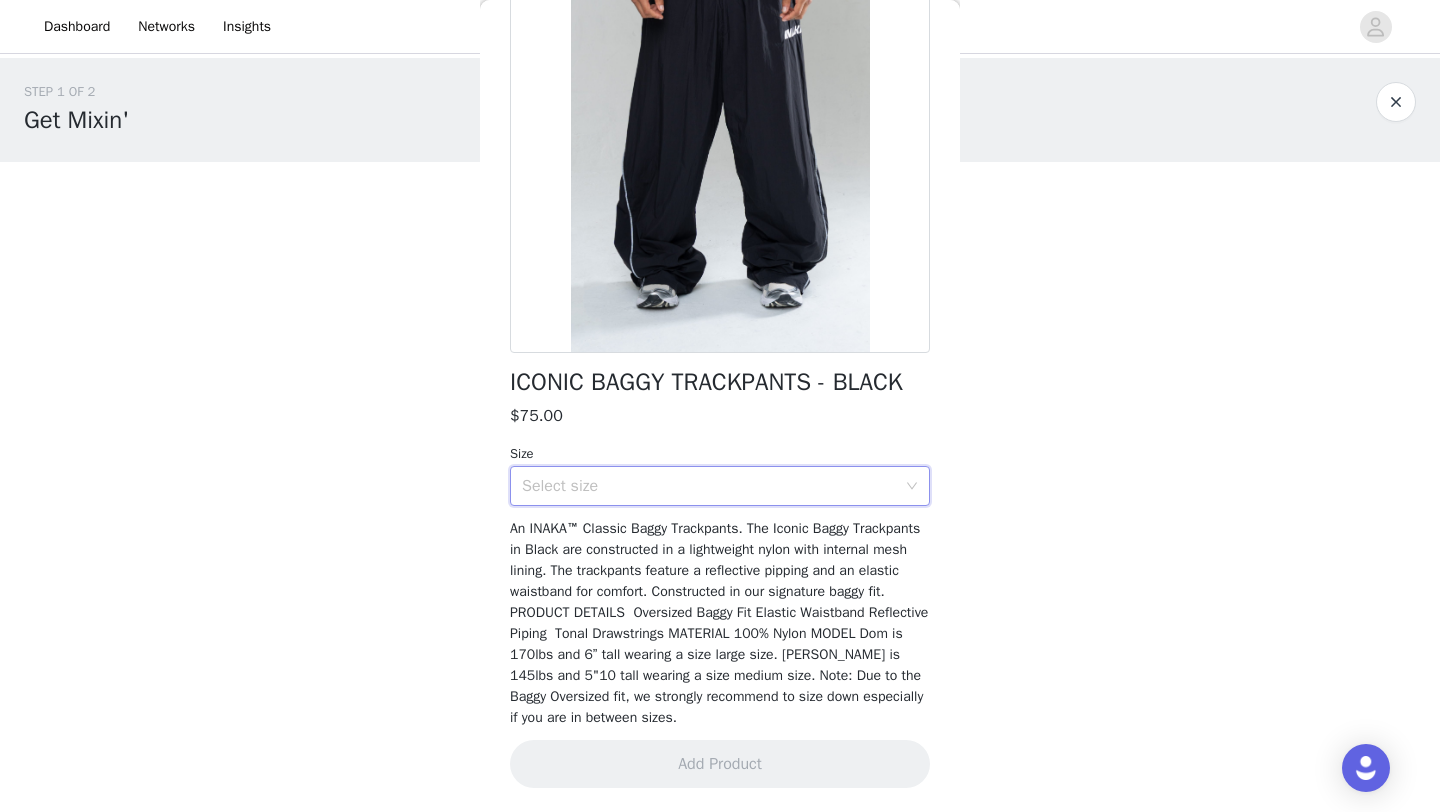 click on "Select size" at bounding box center (713, 486) 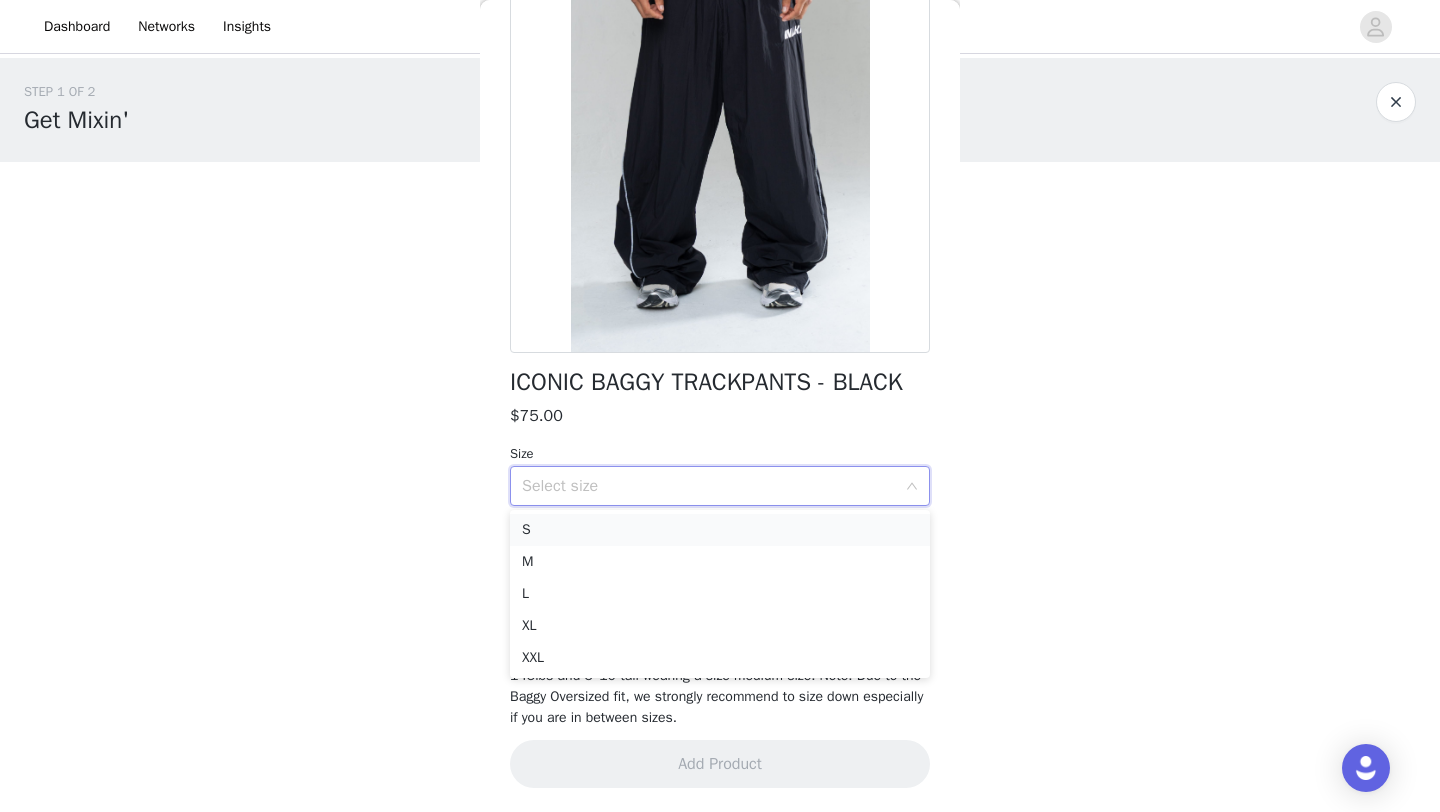click on "S" at bounding box center (720, 530) 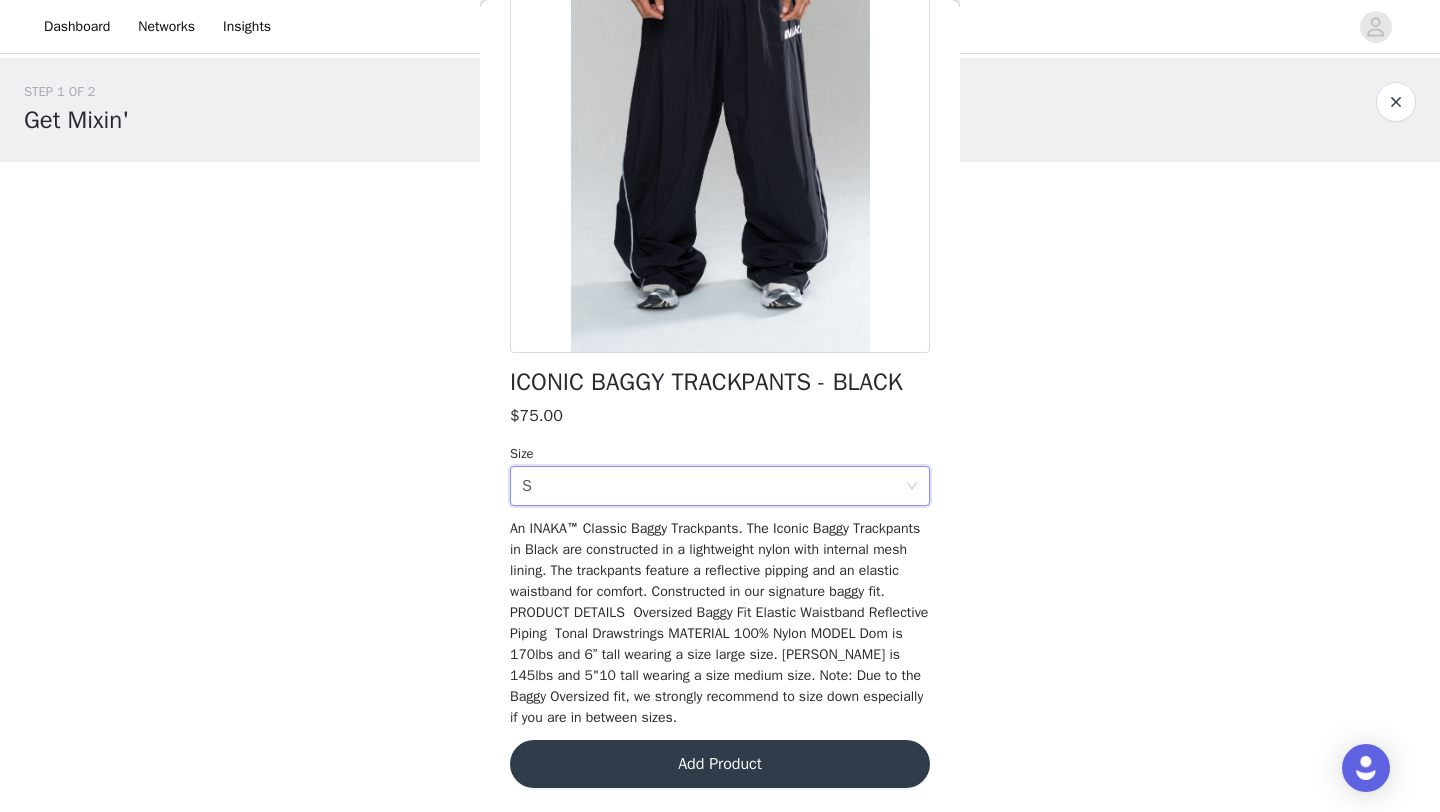 click on "Add Product" at bounding box center [720, 764] 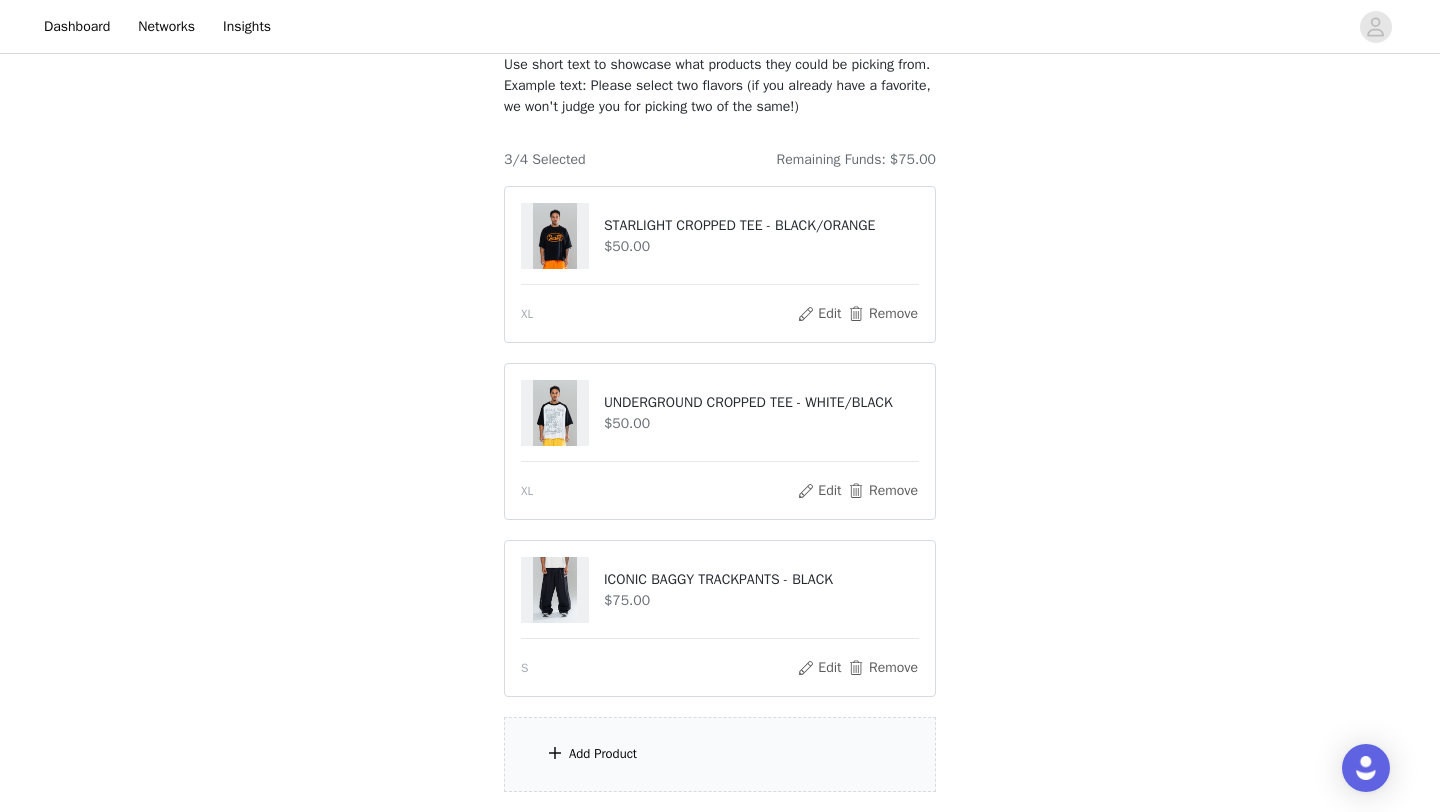 scroll, scrollTop: 279, scrollLeft: 0, axis: vertical 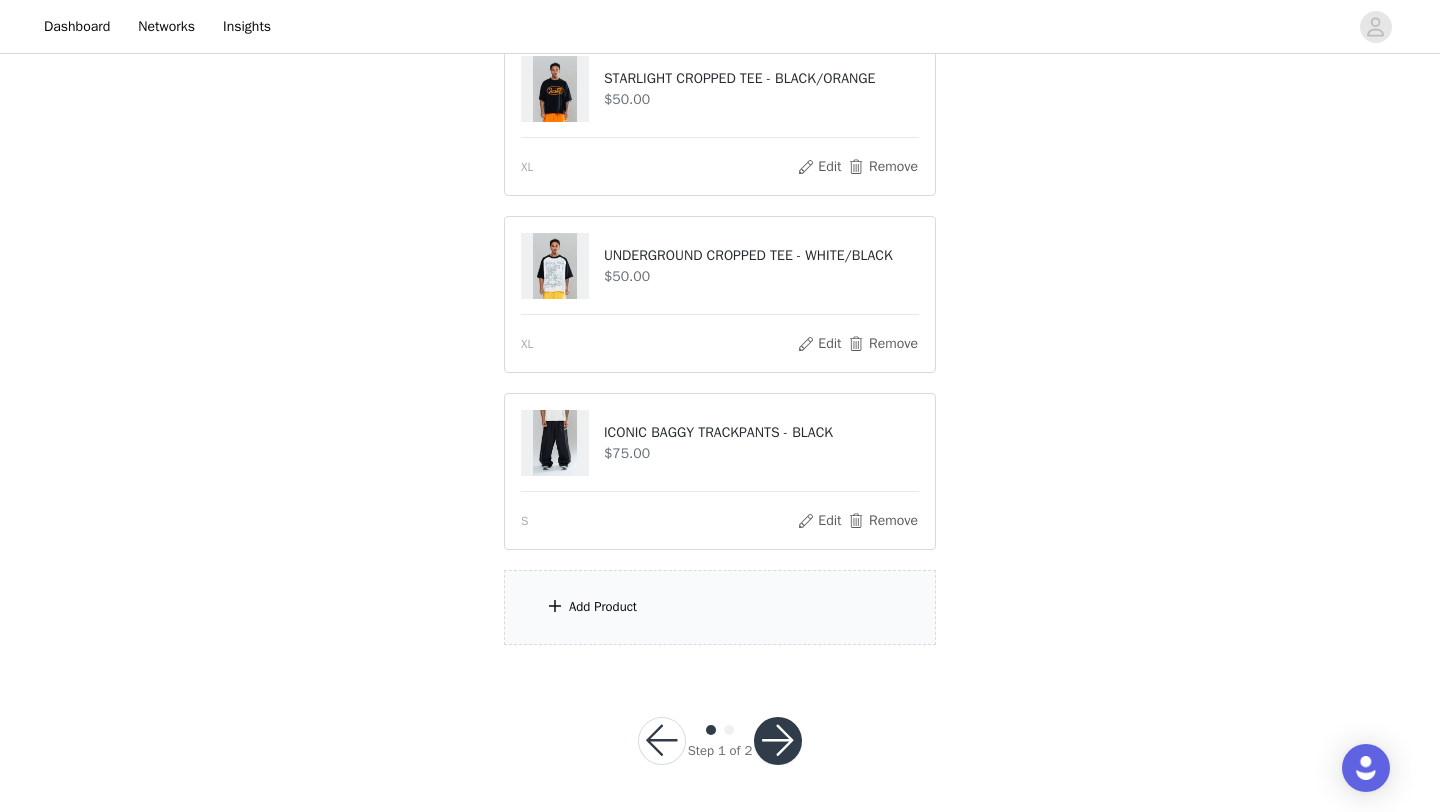 click on "Add Product" at bounding box center [720, 607] 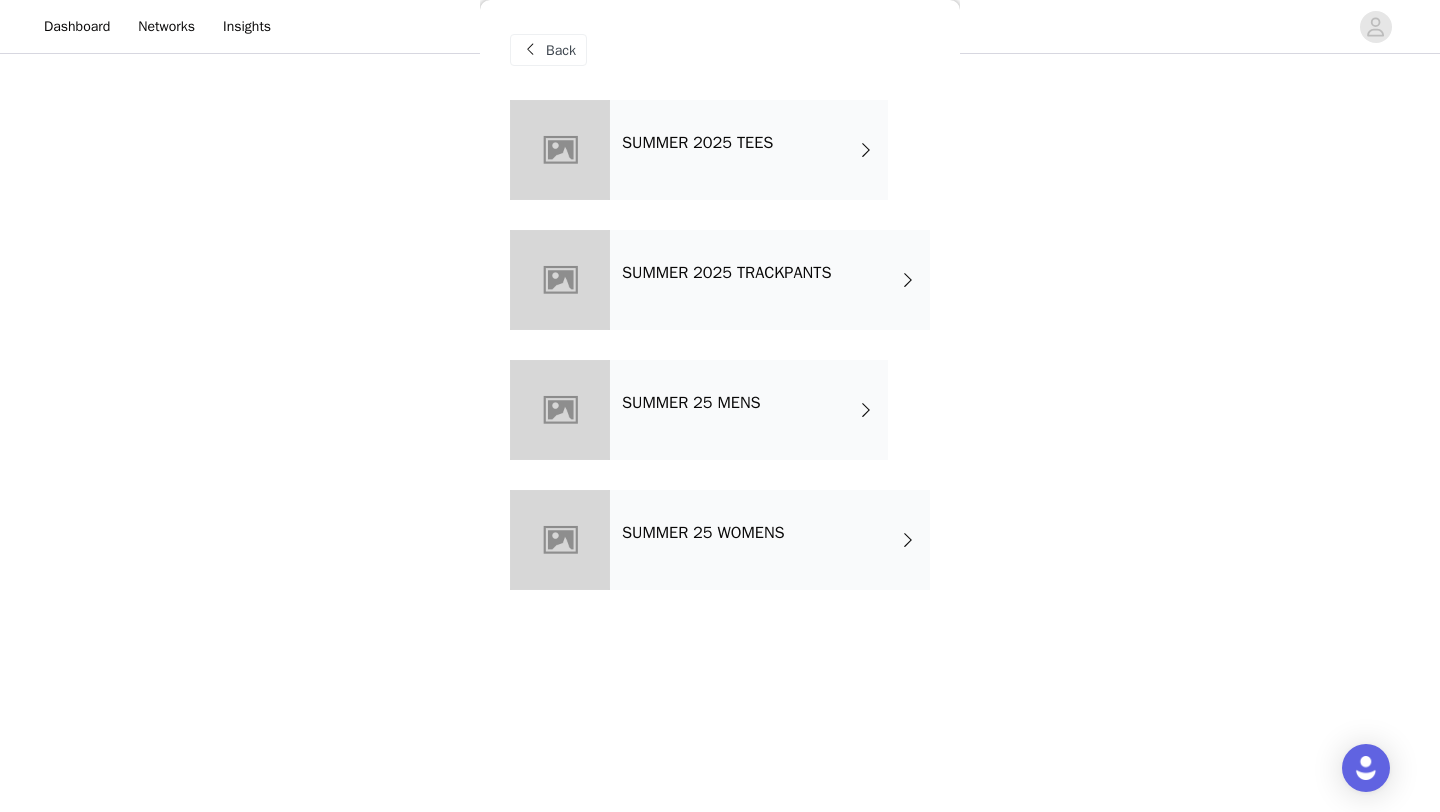 click on "SUMMER 25 MENS" at bounding box center [691, 403] 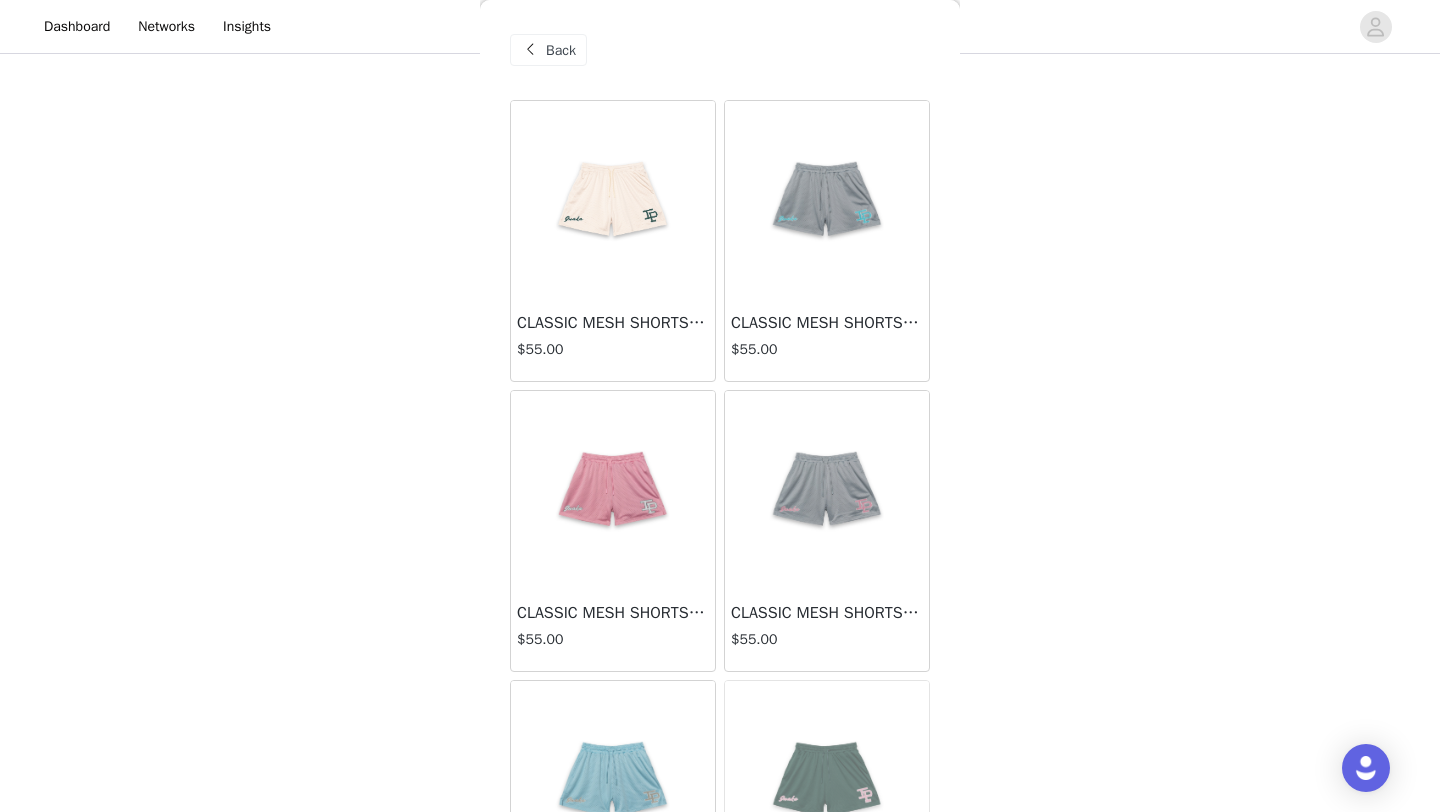scroll, scrollTop: 200, scrollLeft: 0, axis: vertical 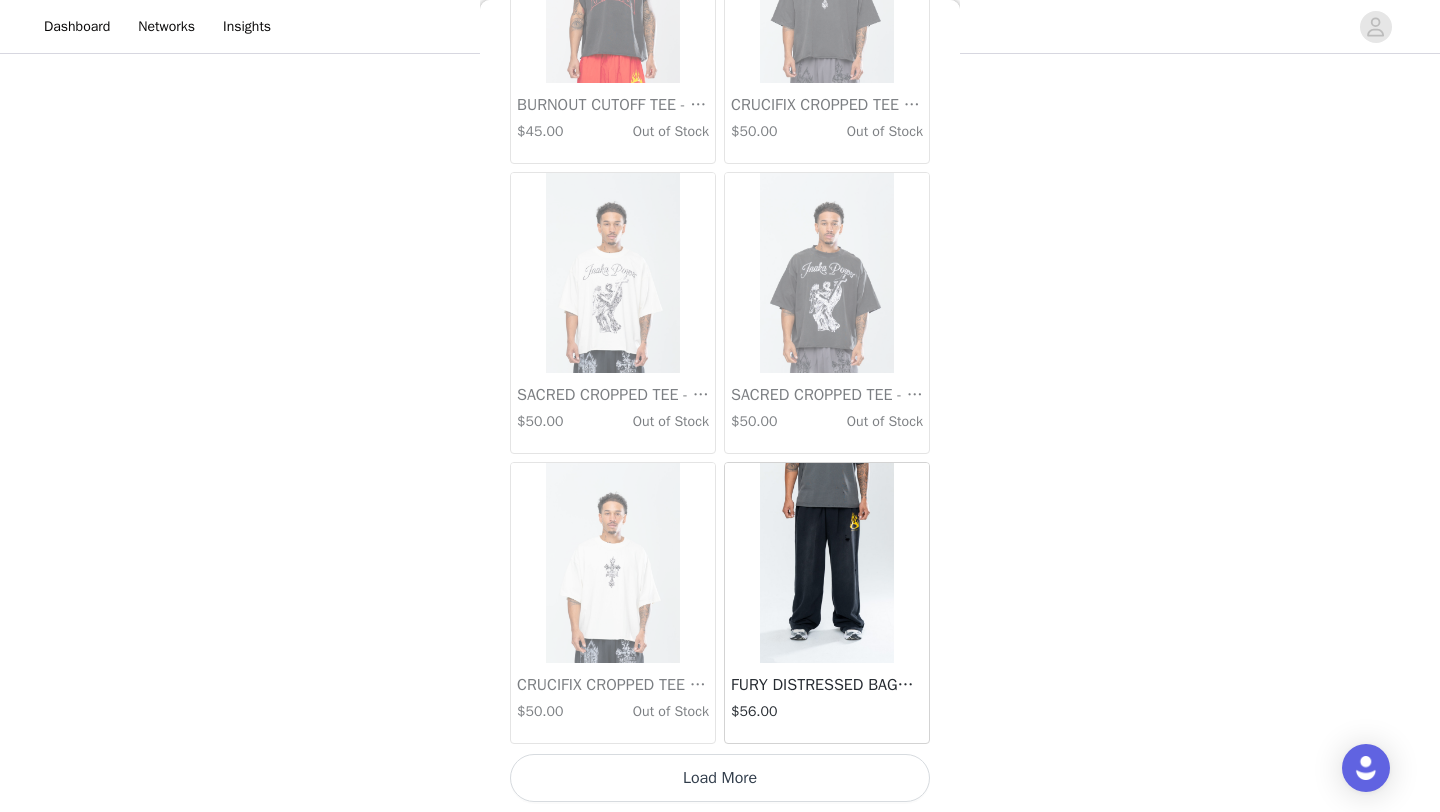 click at bounding box center [826, 563] 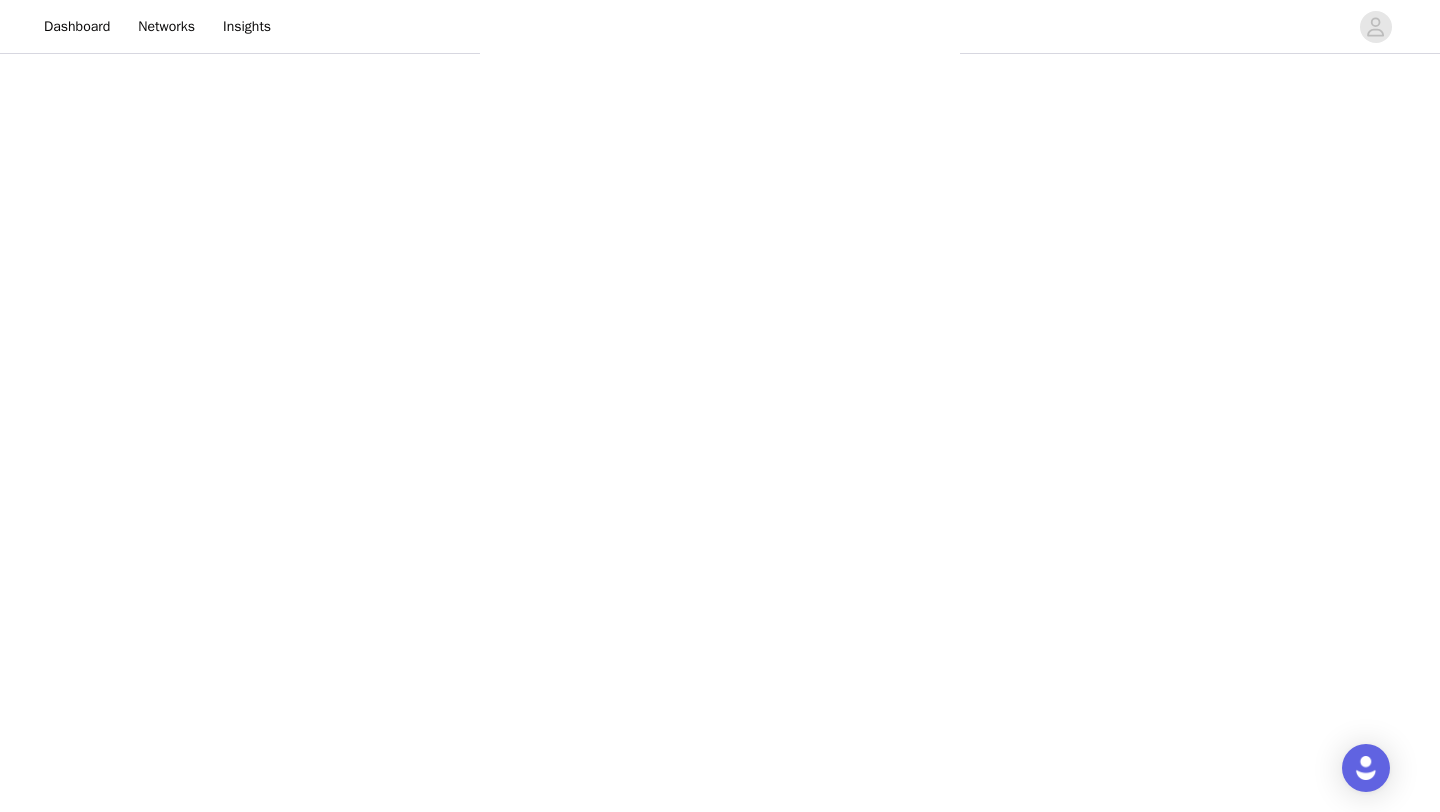 scroll, scrollTop: 0, scrollLeft: 0, axis: both 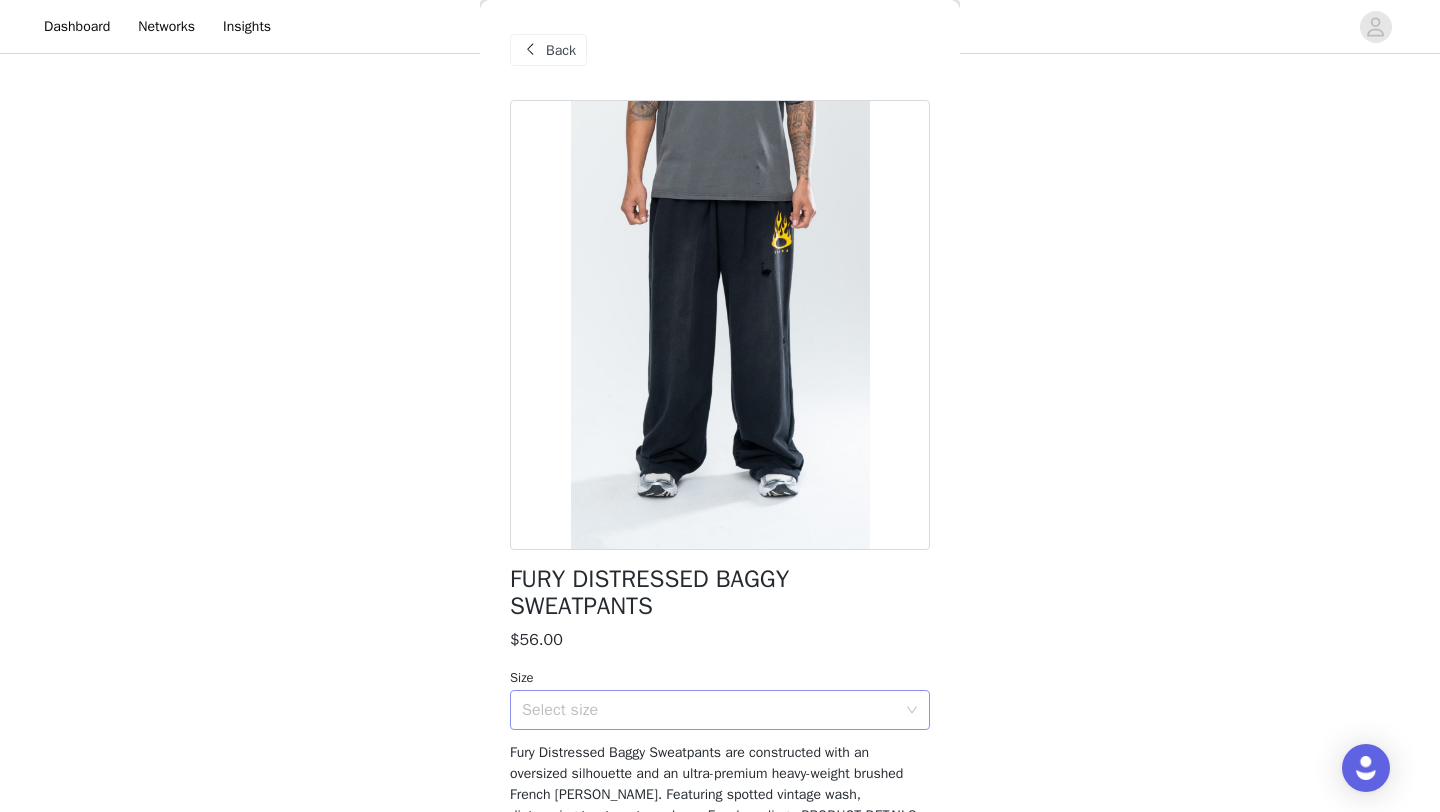 click on "Select size" at bounding box center (709, 710) 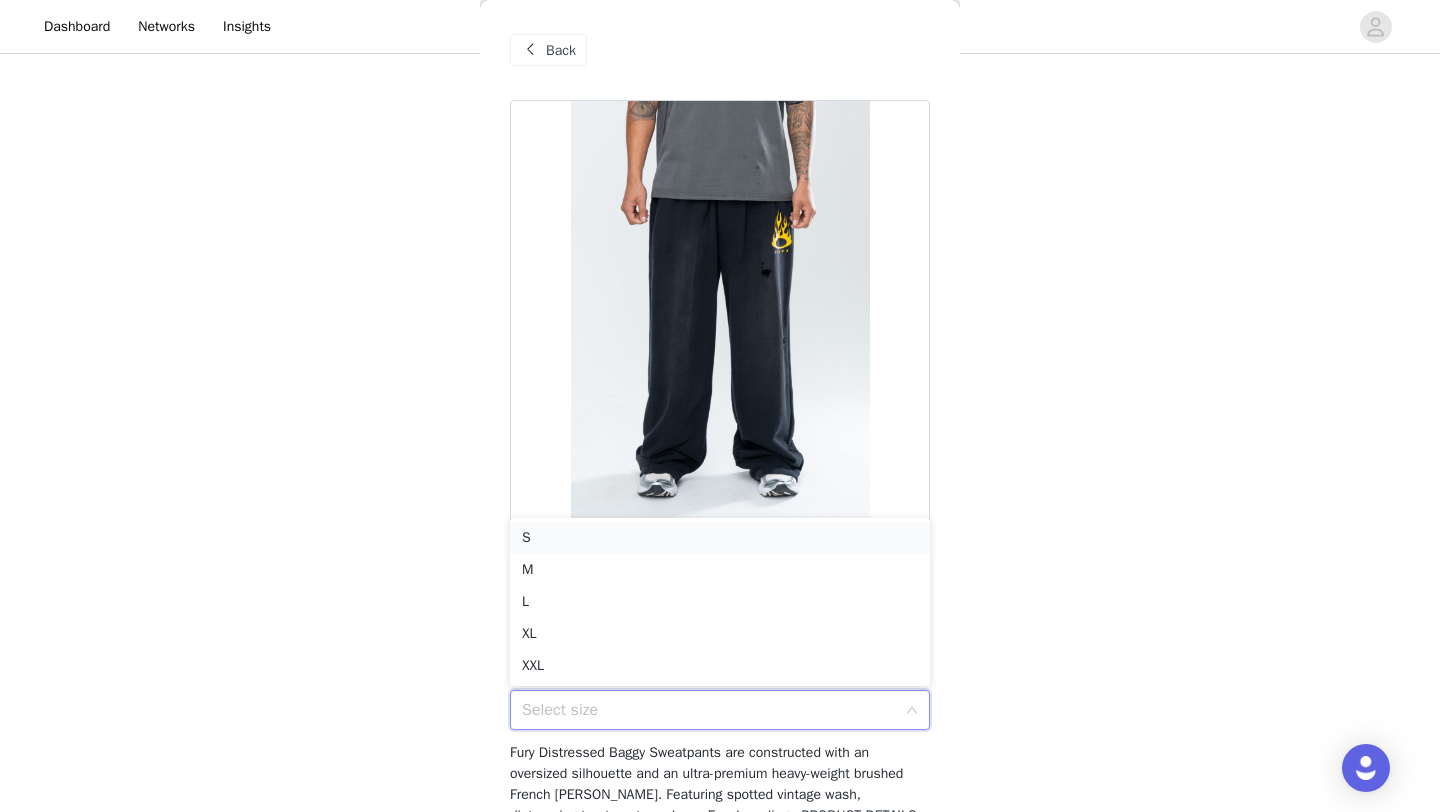 click on "S" at bounding box center [720, 538] 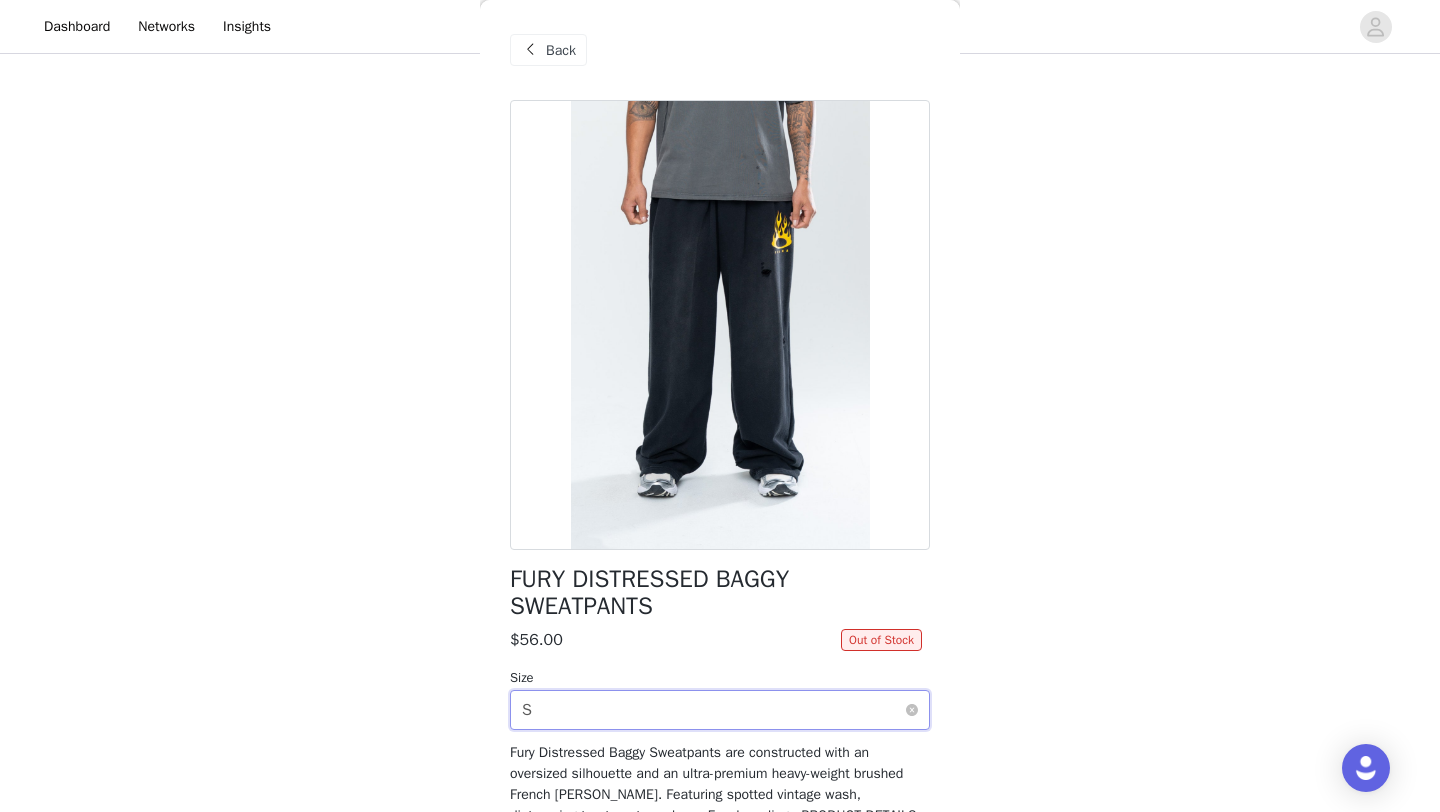 click on "Select size S" at bounding box center [713, 710] 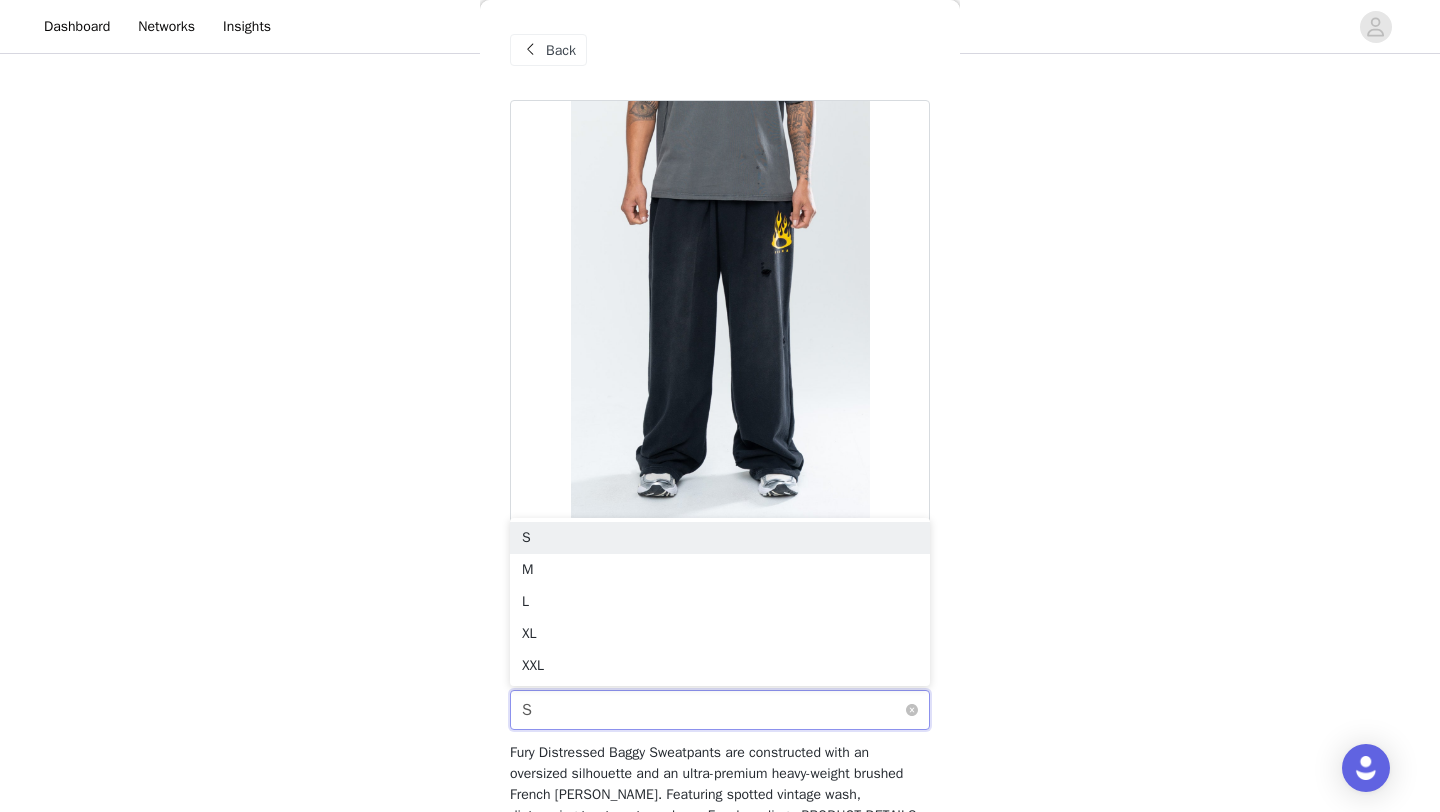 scroll, scrollTop: 202, scrollLeft: 0, axis: vertical 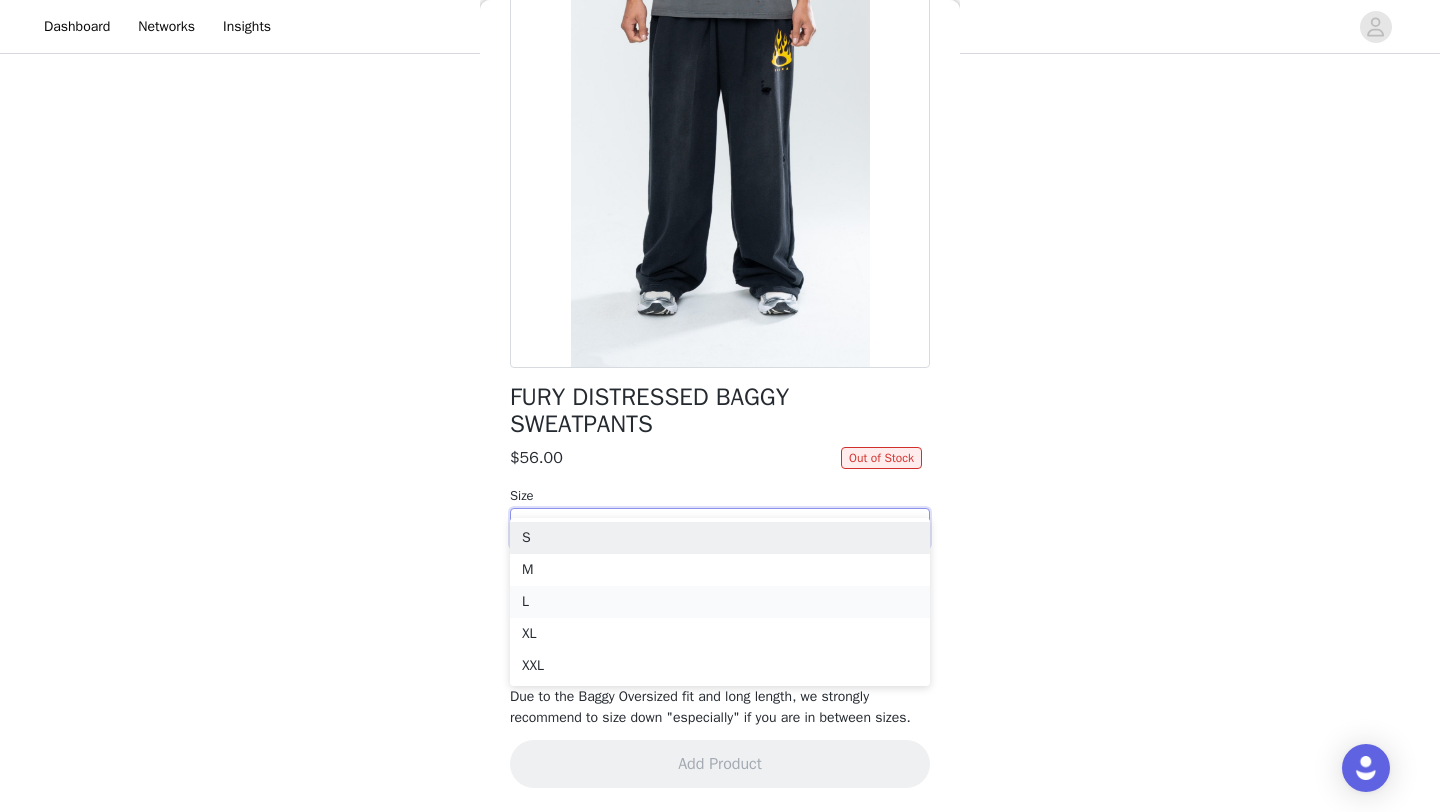 click on "L" at bounding box center (720, 602) 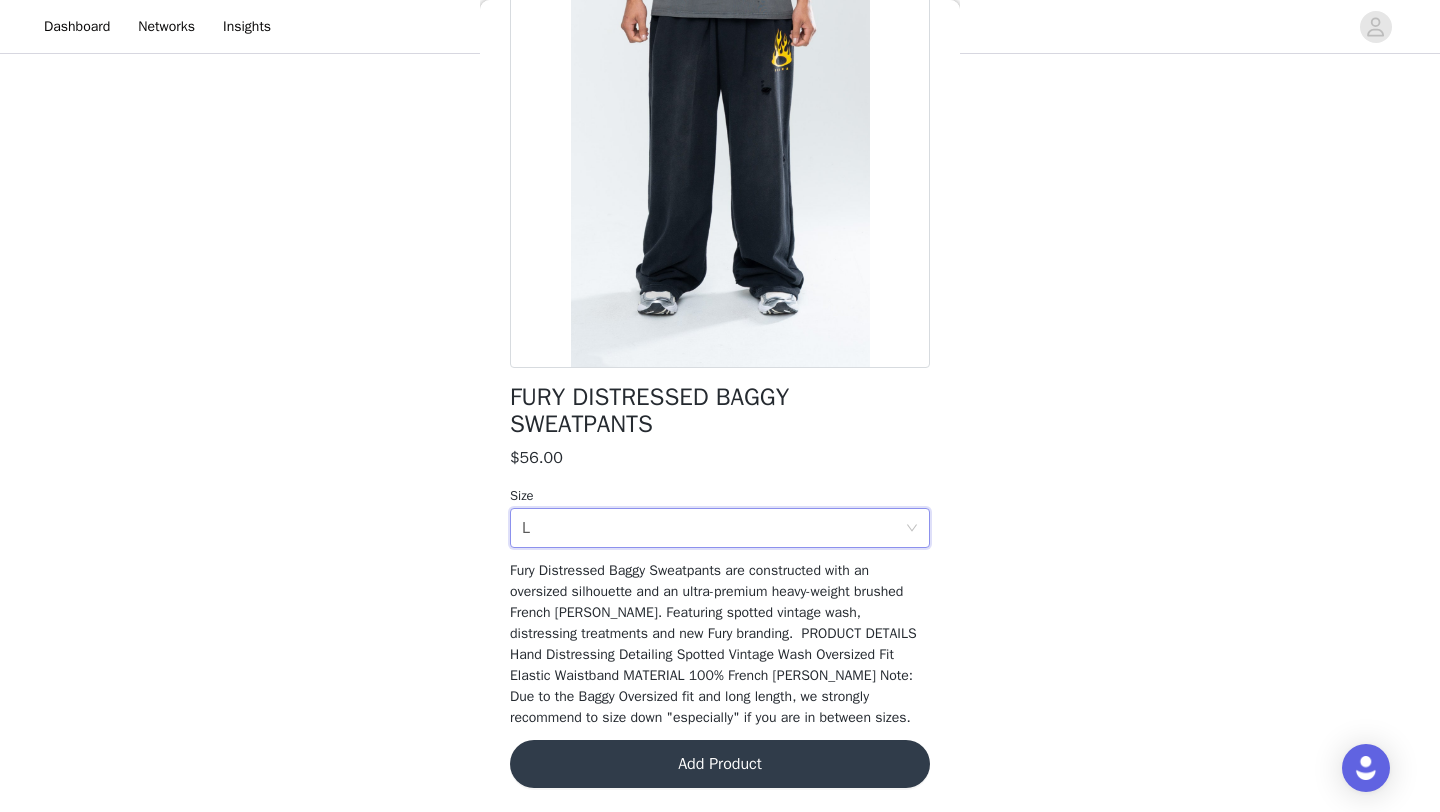 scroll, scrollTop: 0, scrollLeft: 0, axis: both 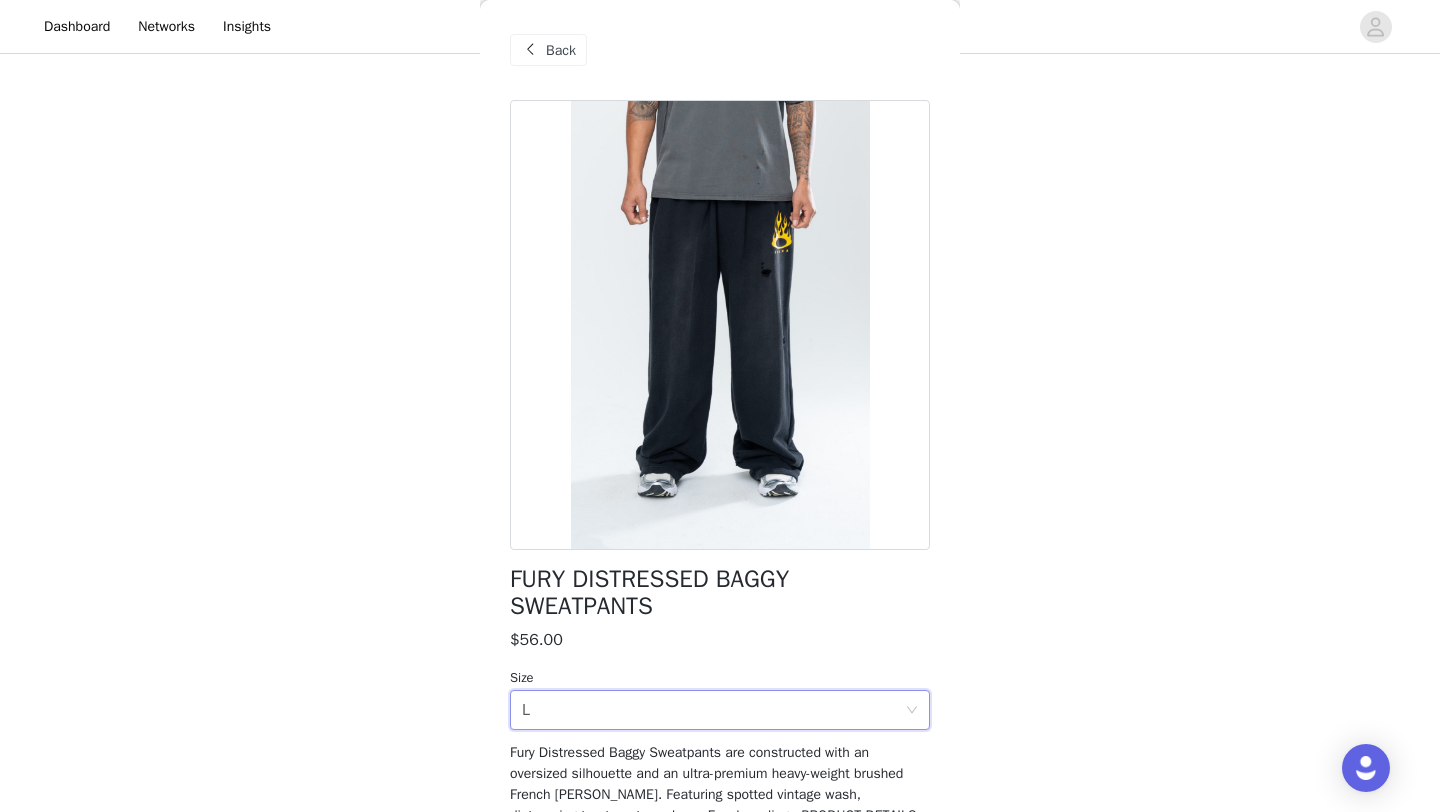 click on "Back" at bounding box center (548, 50) 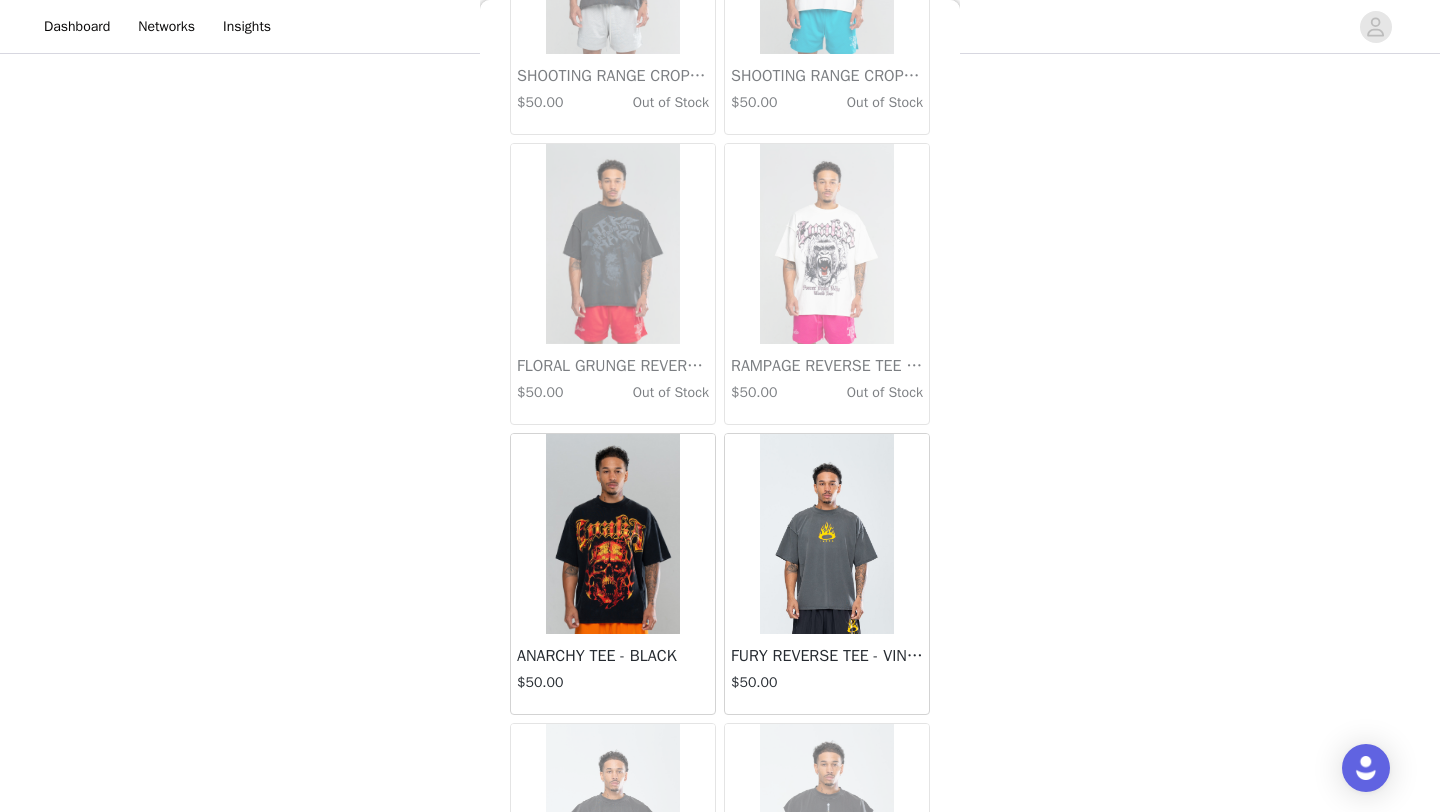 scroll, scrollTop: 1182, scrollLeft: 0, axis: vertical 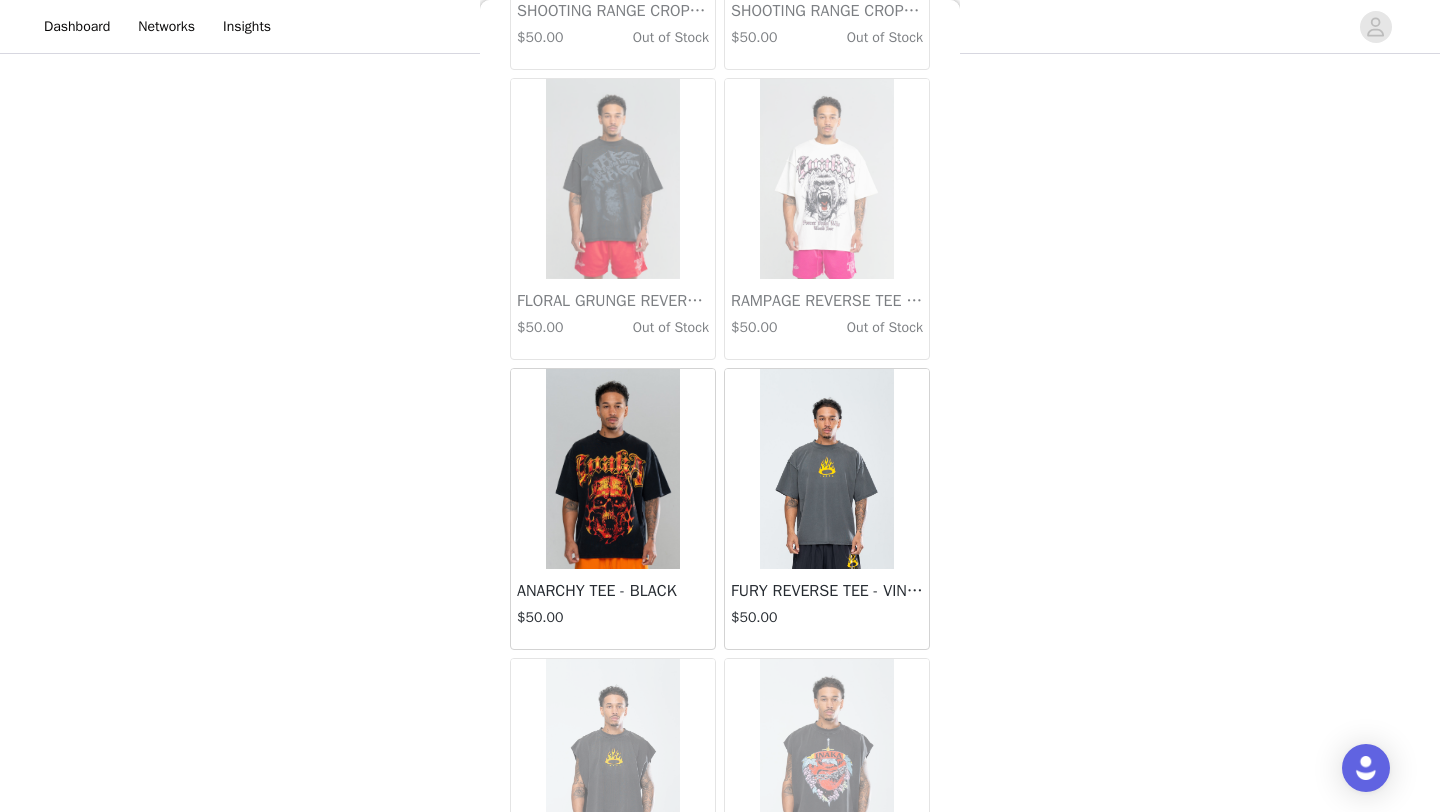 click at bounding box center [826, 469] 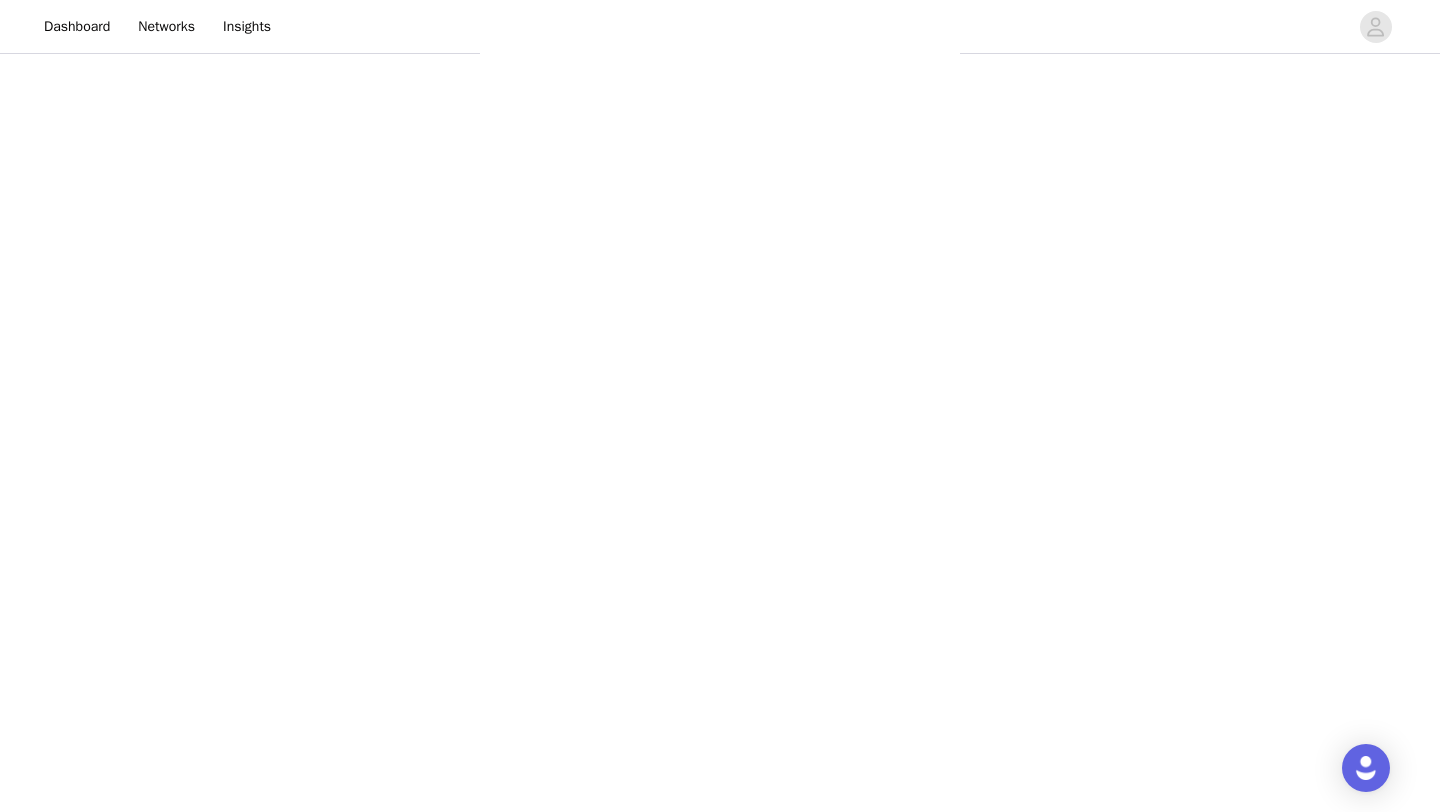 scroll, scrollTop: 0, scrollLeft: 0, axis: both 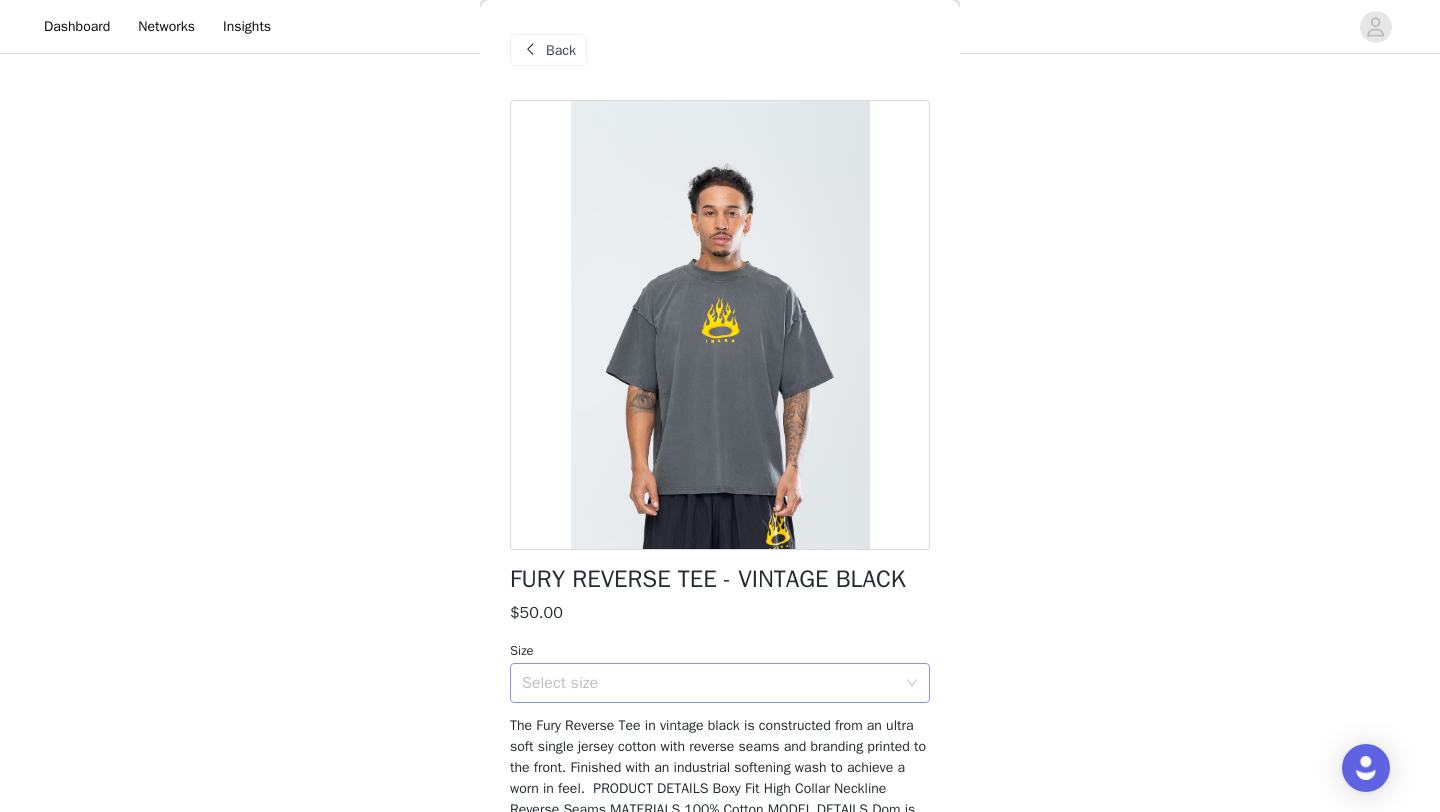 click on "Select size" at bounding box center (709, 683) 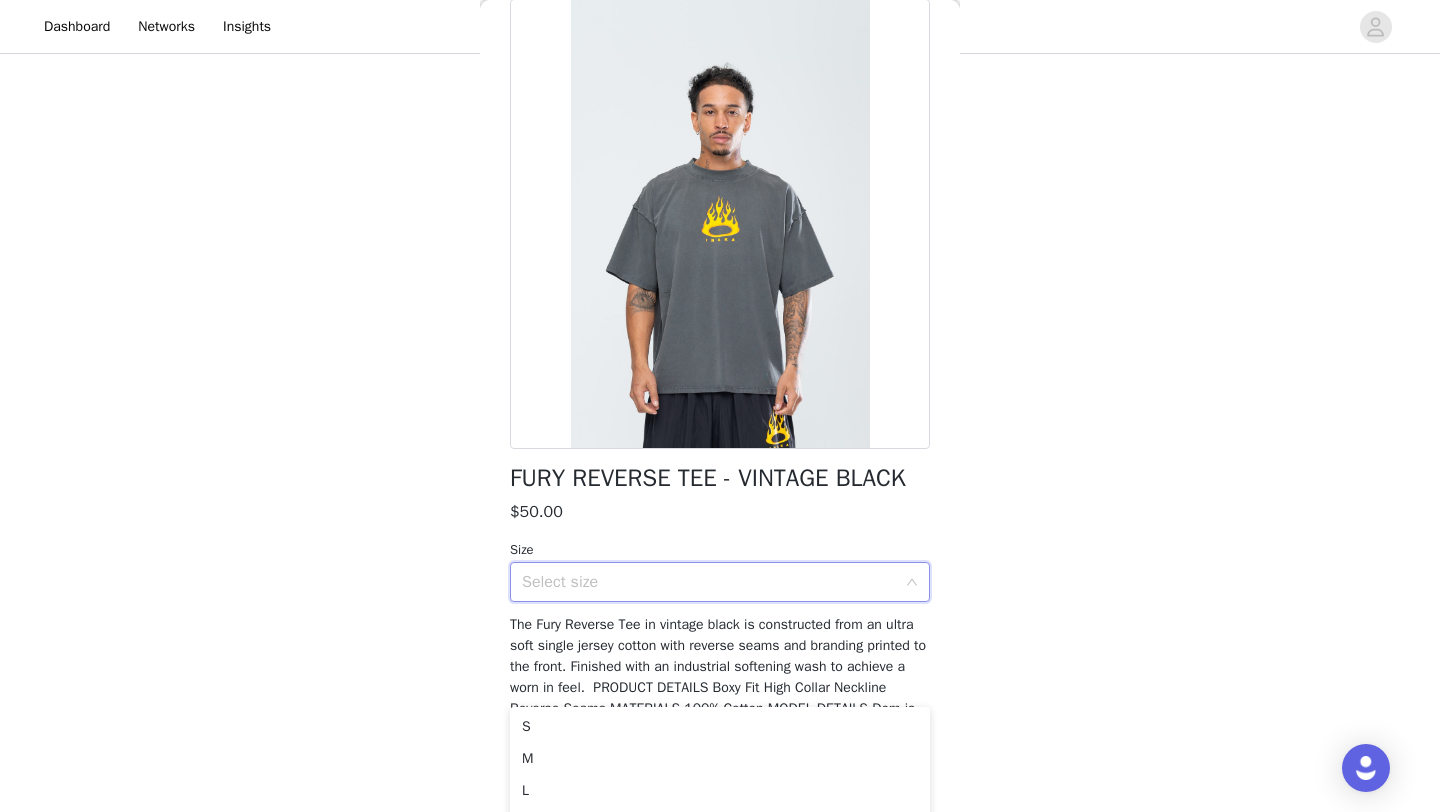 scroll, scrollTop: 112, scrollLeft: 0, axis: vertical 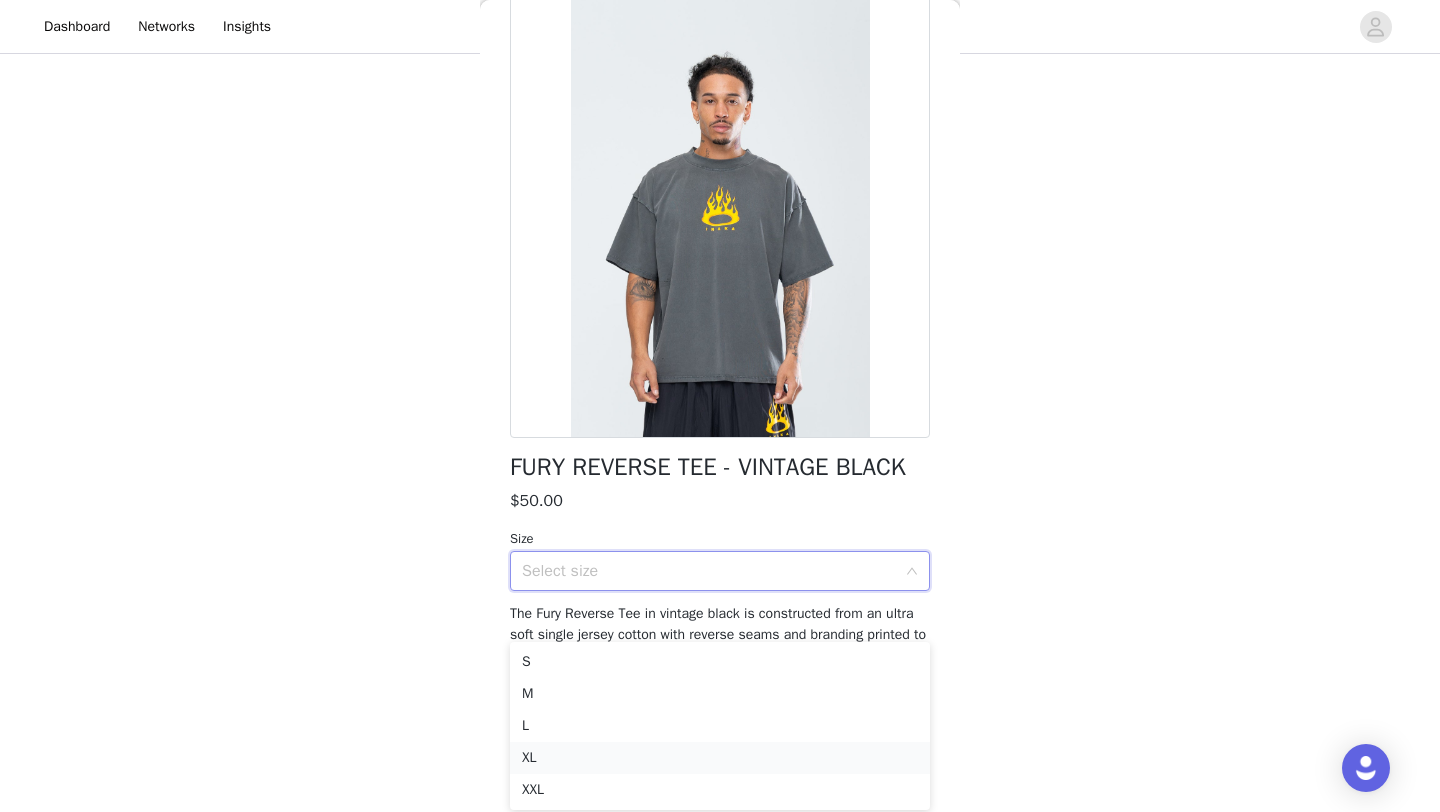 click on "XL" at bounding box center (720, 758) 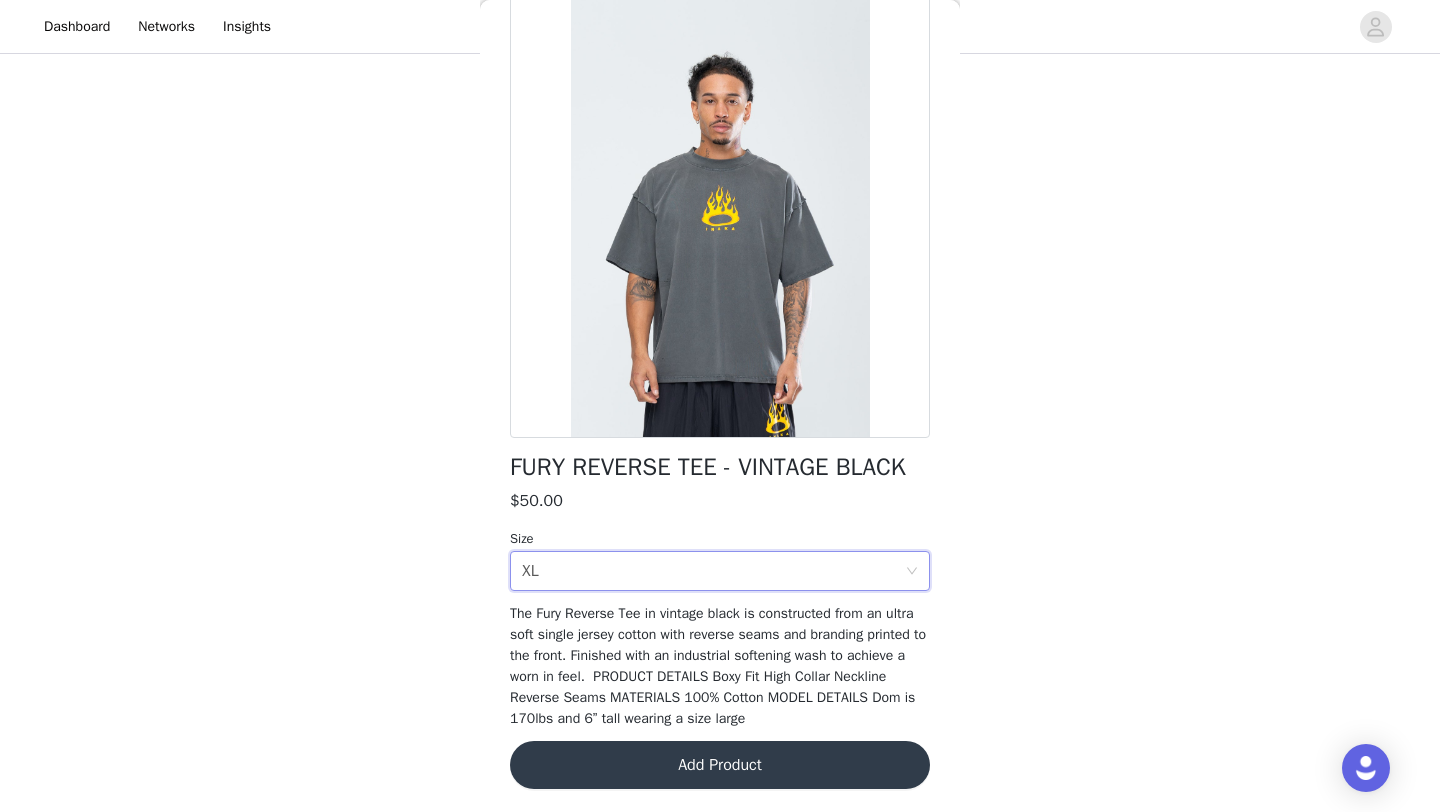scroll, scrollTop: 270, scrollLeft: 0, axis: vertical 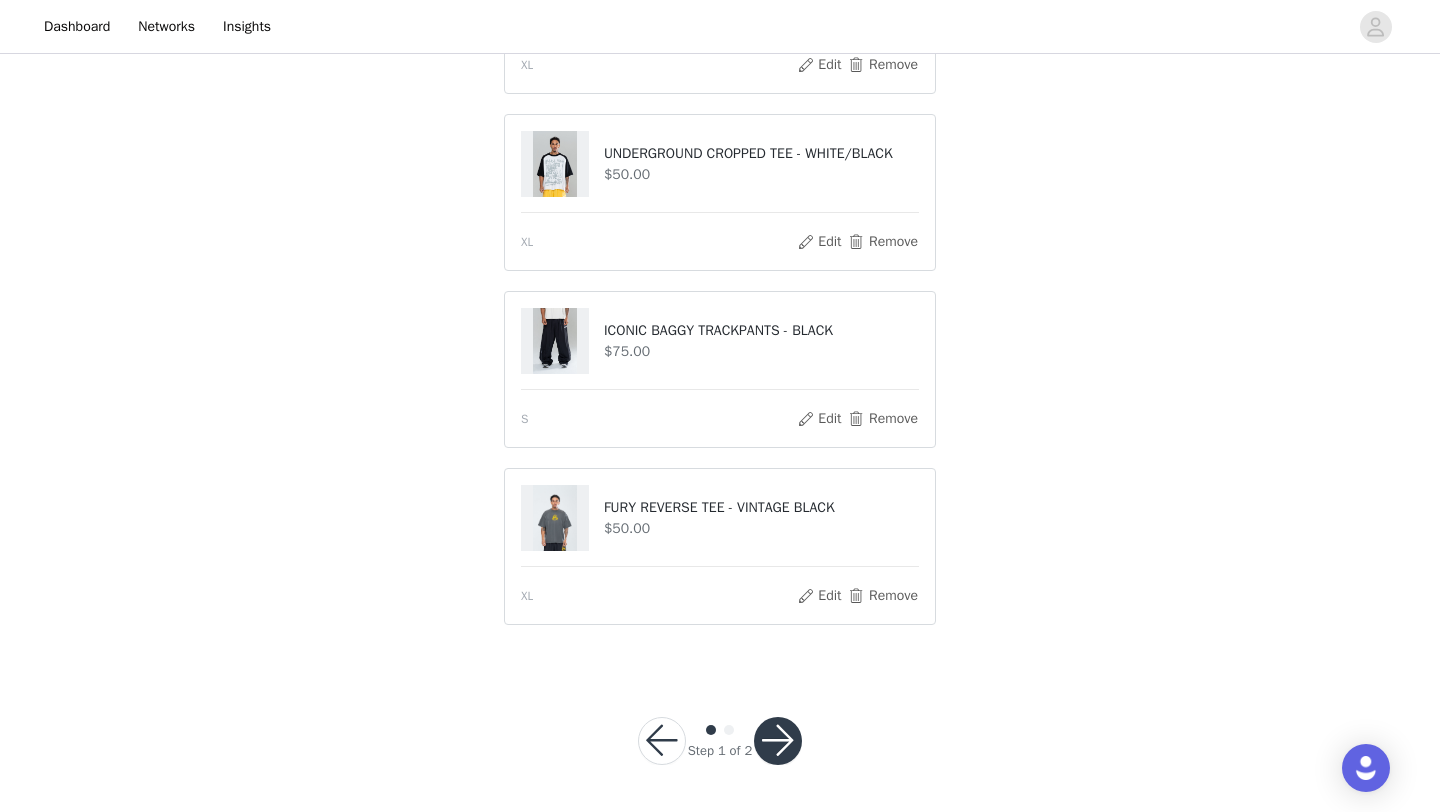 click at bounding box center (778, 741) 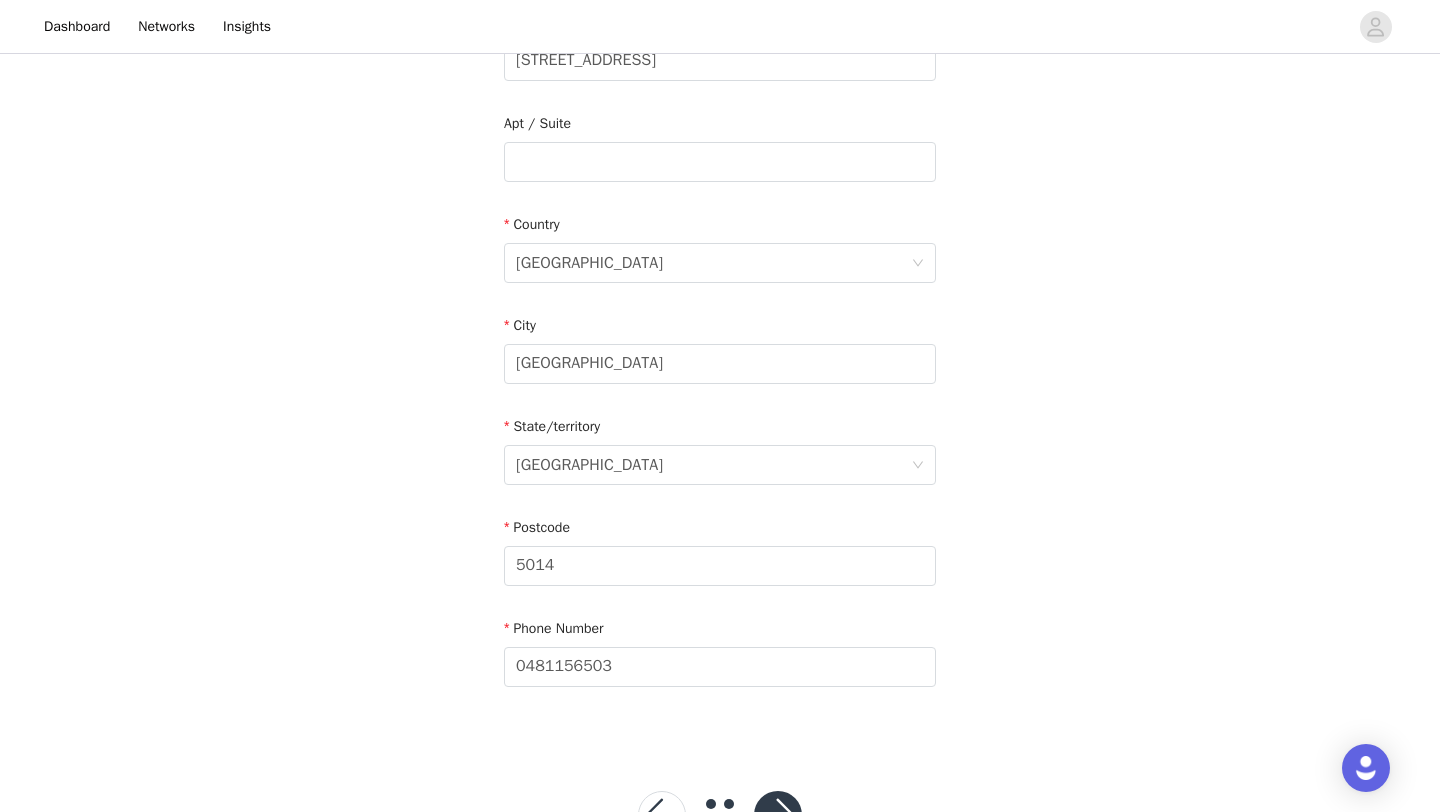 scroll, scrollTop: 516, scrollLeft: 0, axis: vertical 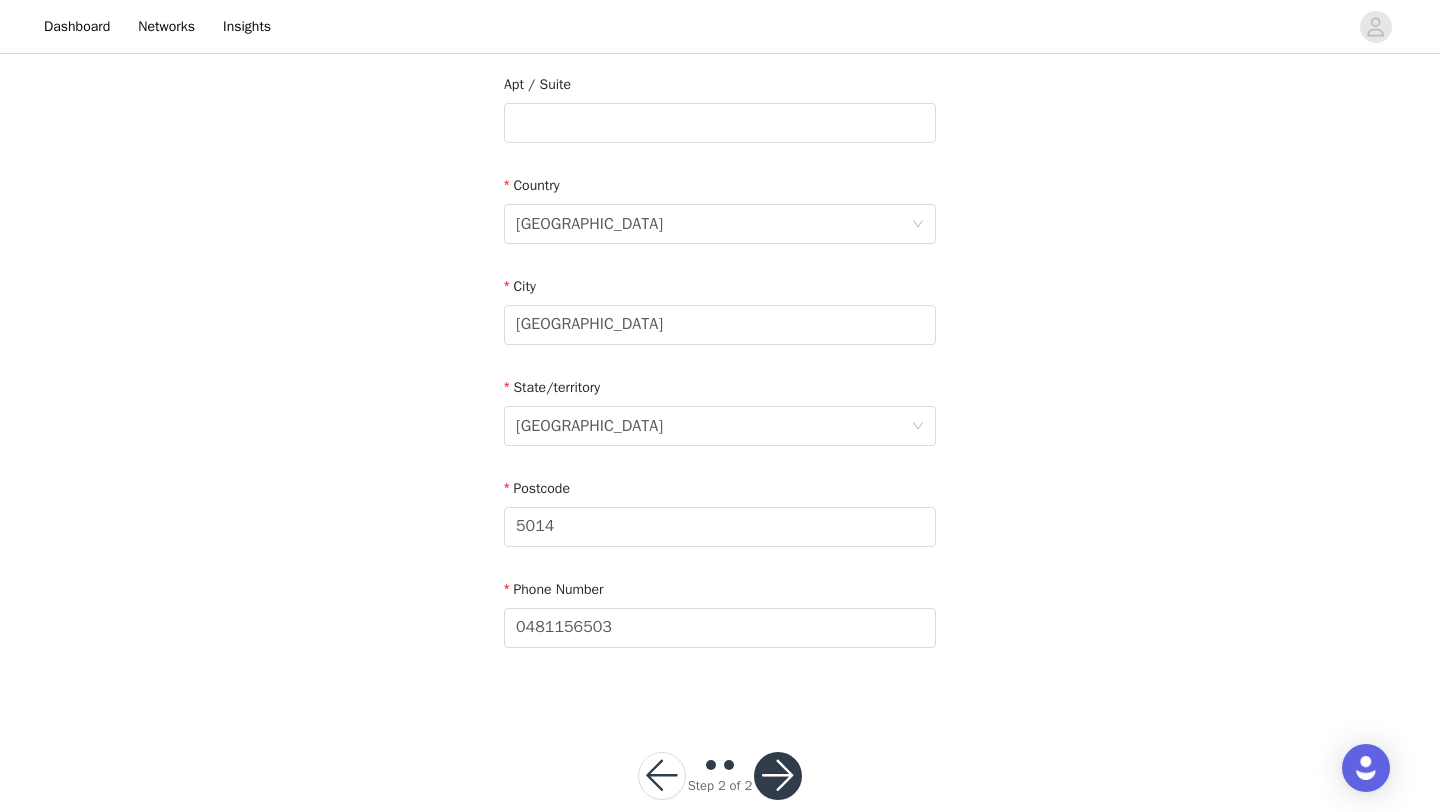 click at bounding box center [778, 776] 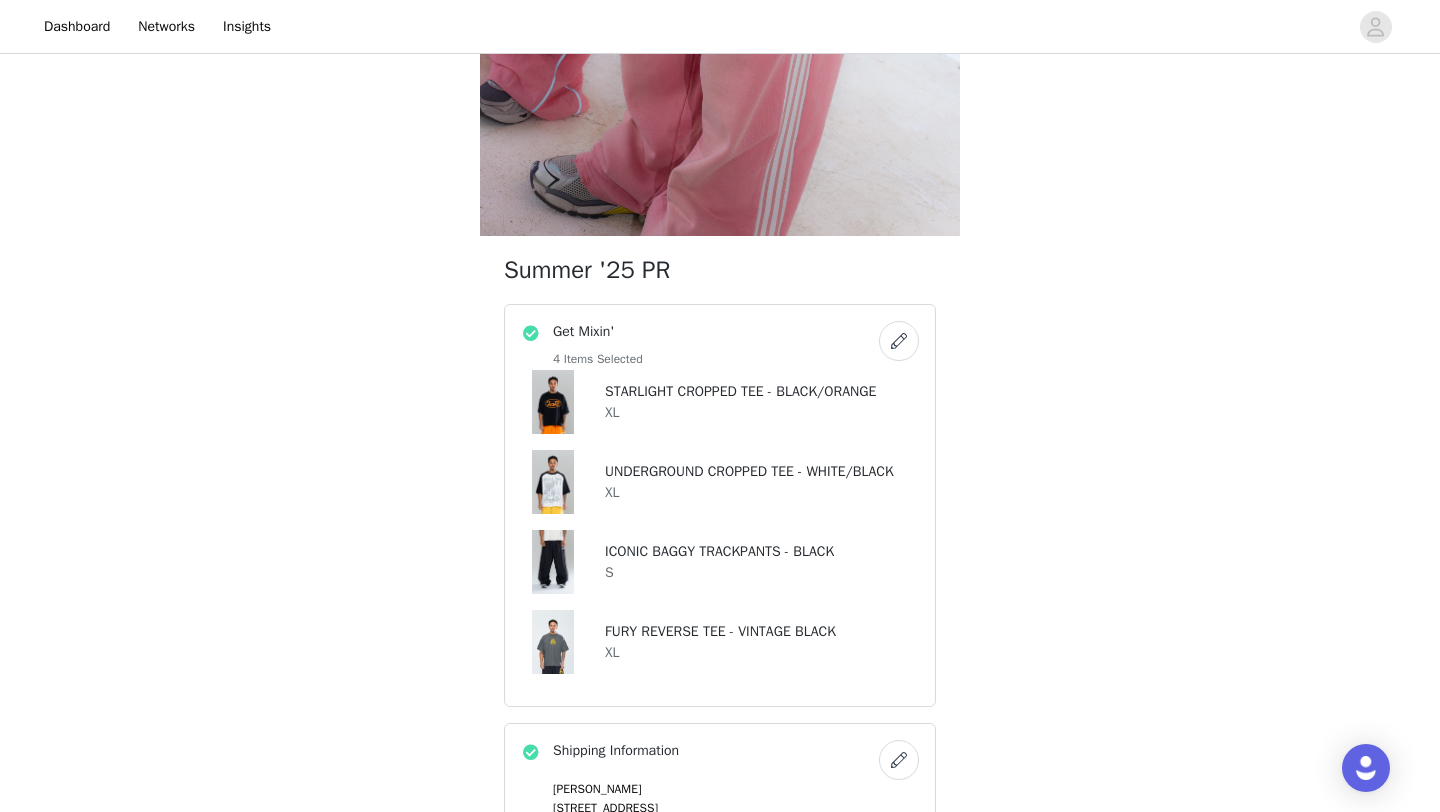 scroll, scrollTop: 710, scrollLeft: 0, axis: vertical 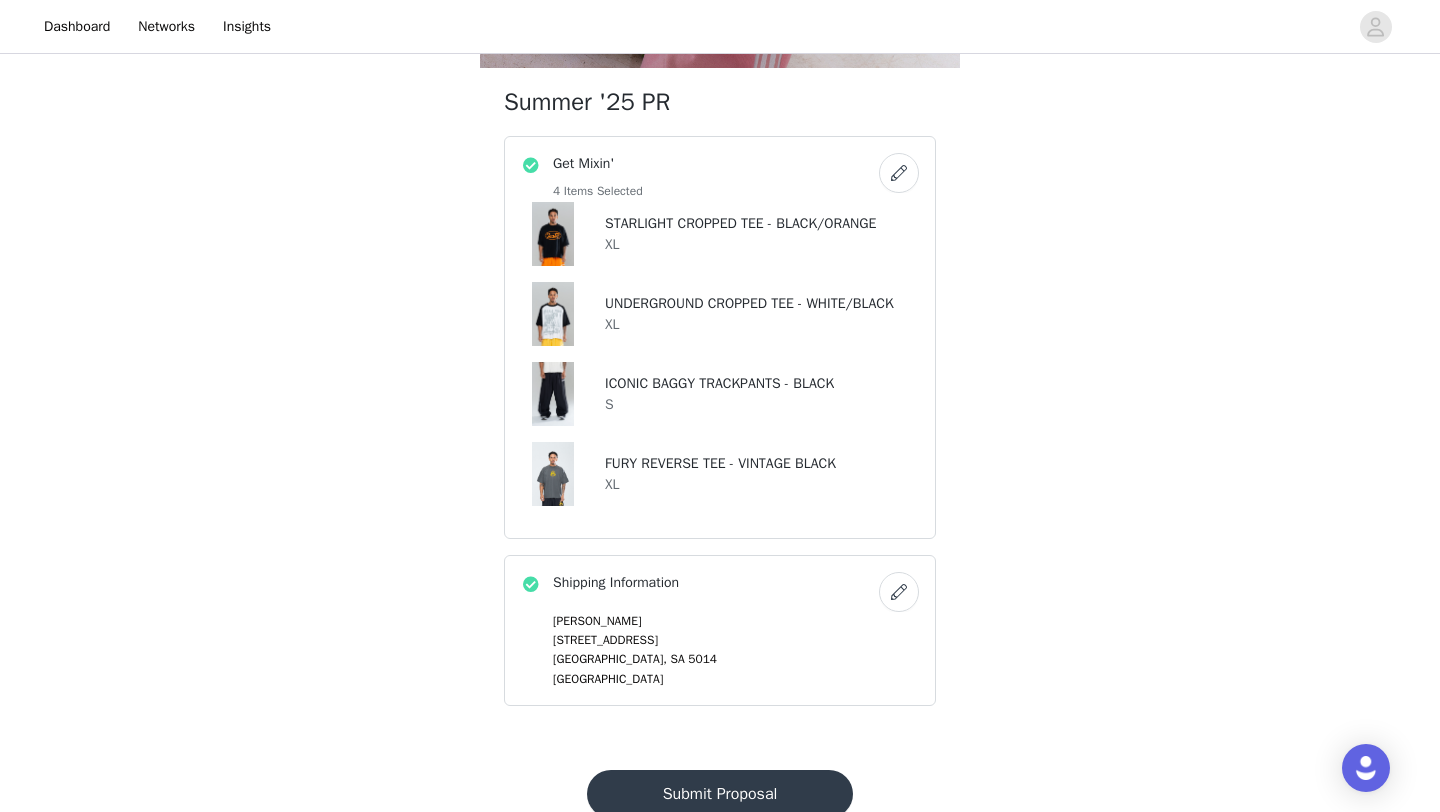 click on "Submit Proposal" at bounding box center [720, 794] 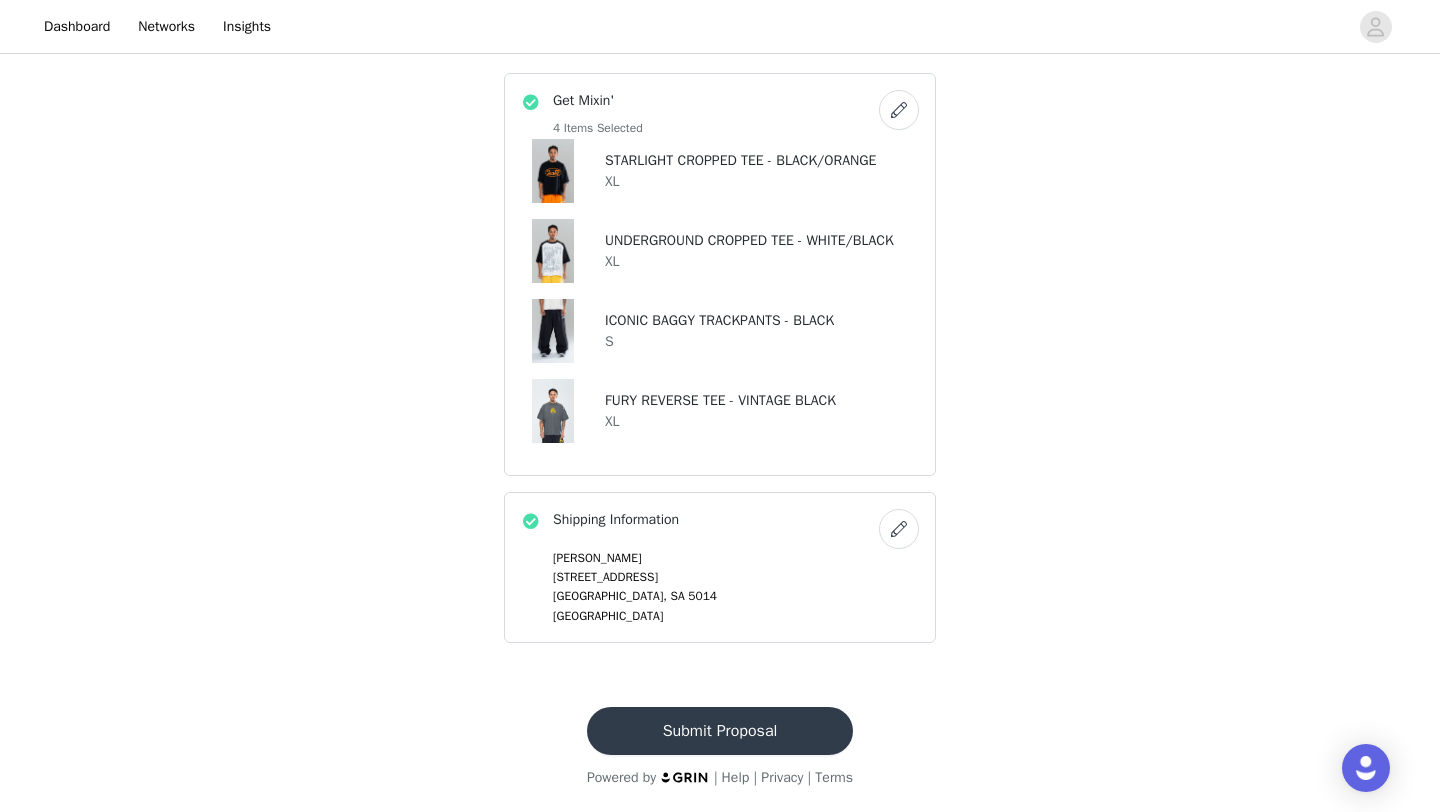 scroll, scrollTop: 0, scrollLeft: 0, axis: both 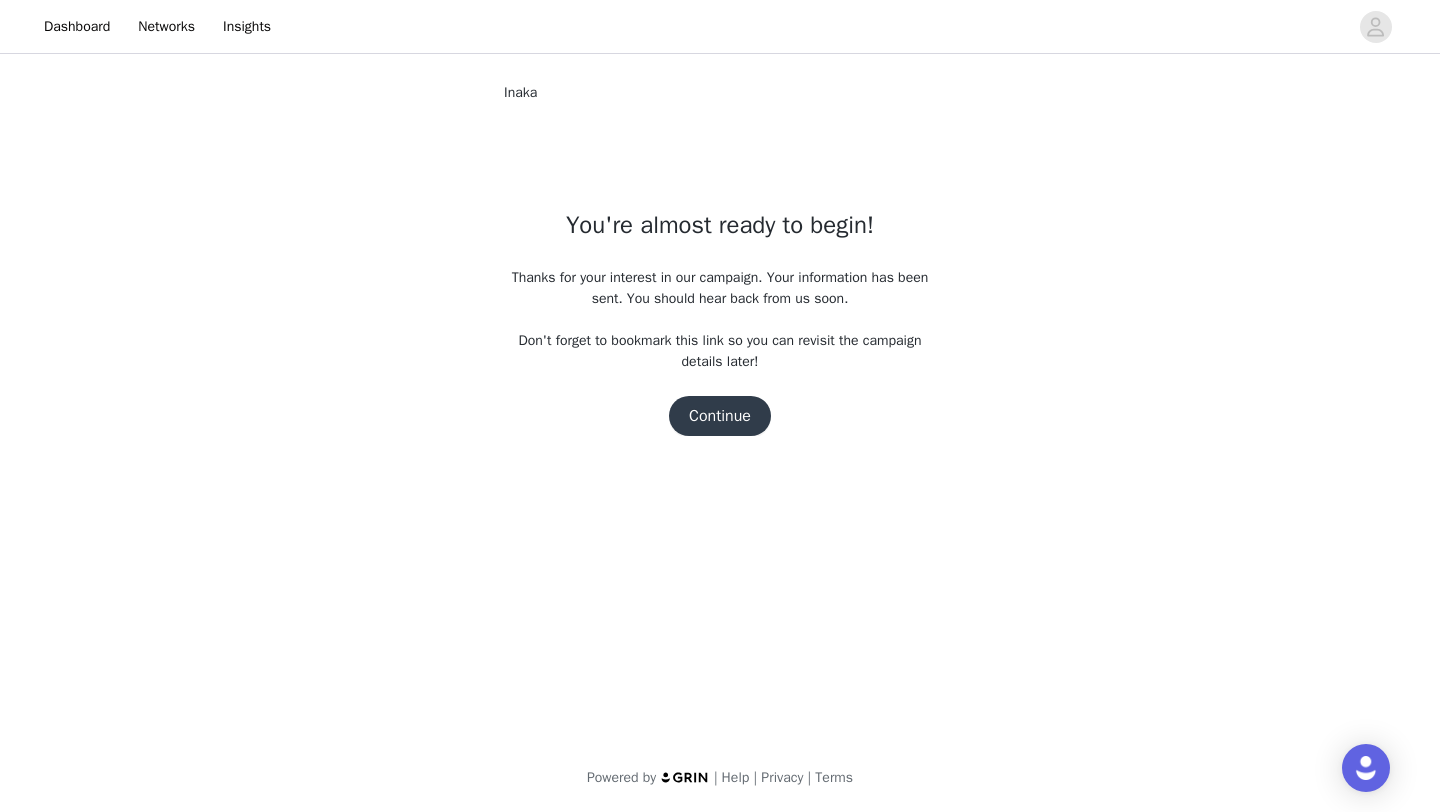 click on "Continue" at bounding box center (720, 416) 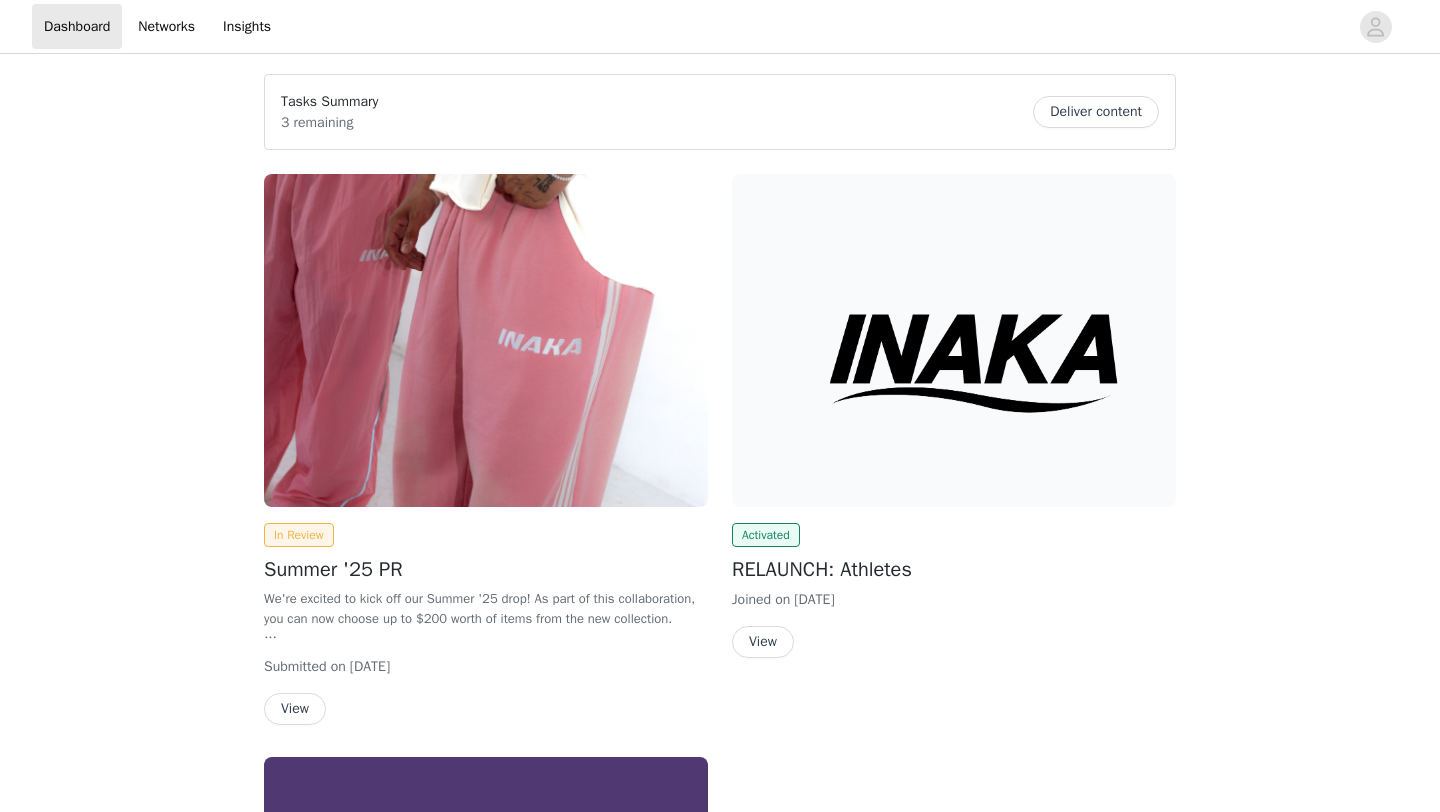 scroll, scrollTop: 0, scrollLeft: 0, axis: both 